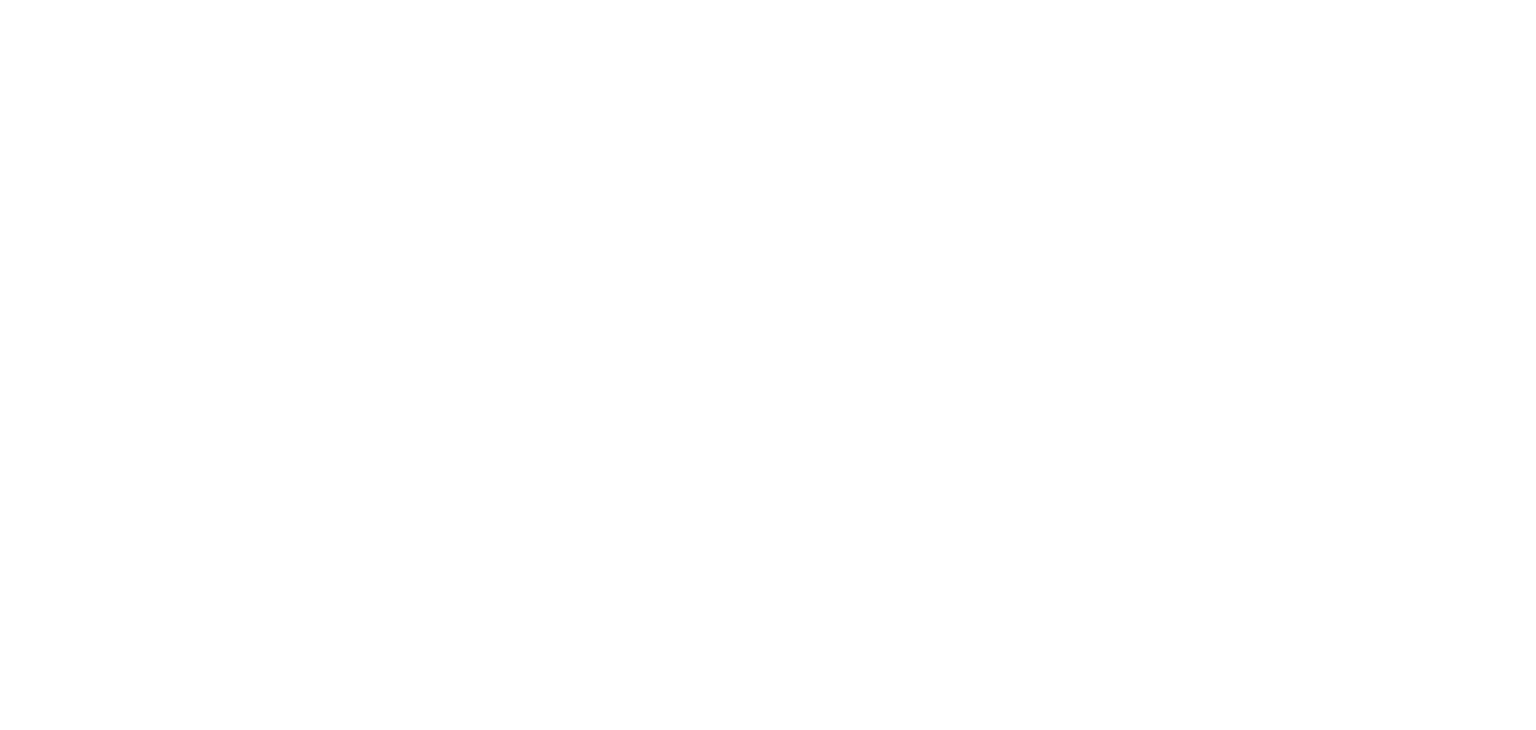 scroll, scrollTop: 0, scrollLeft: 0, axis: both 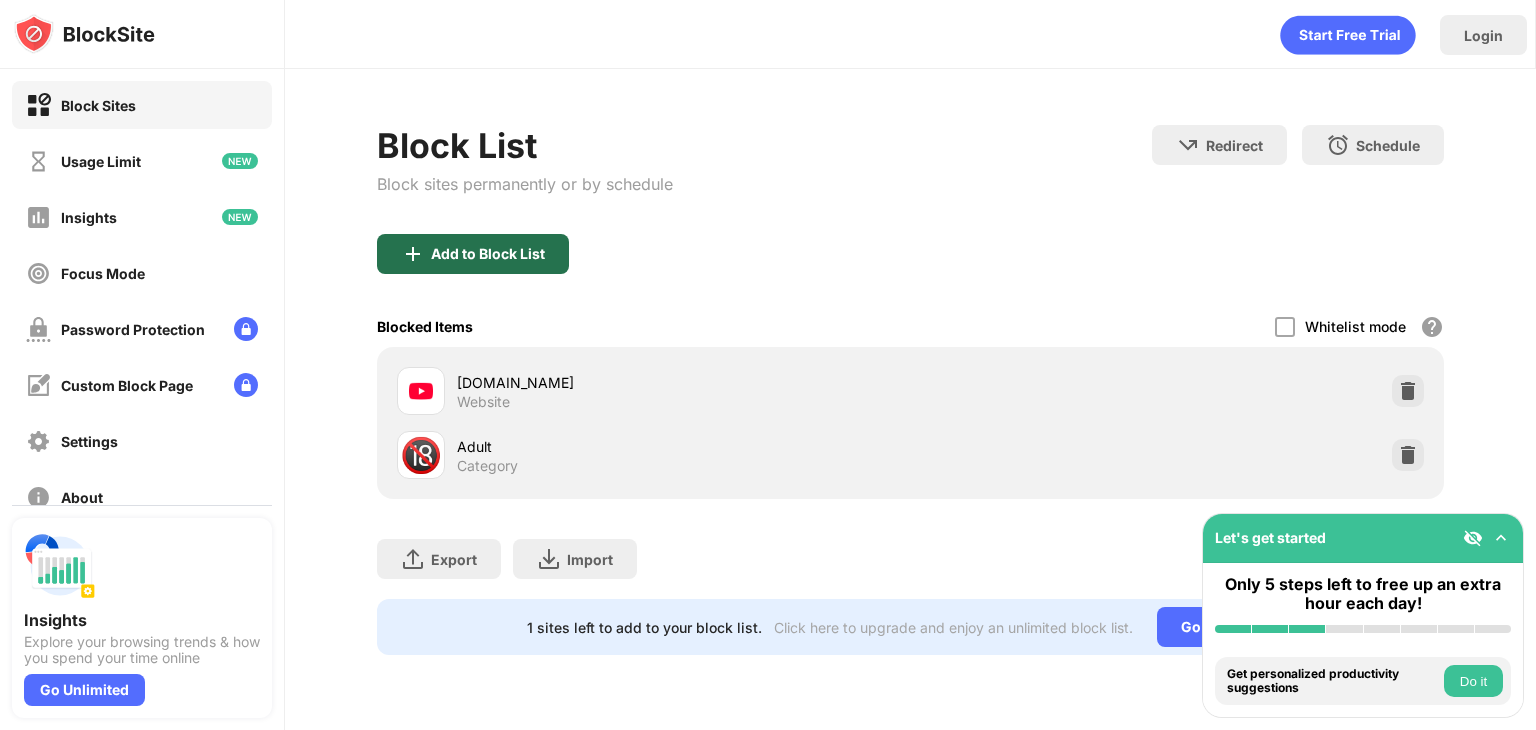 click on "Add to Block List" at bounding box center (488, 254) 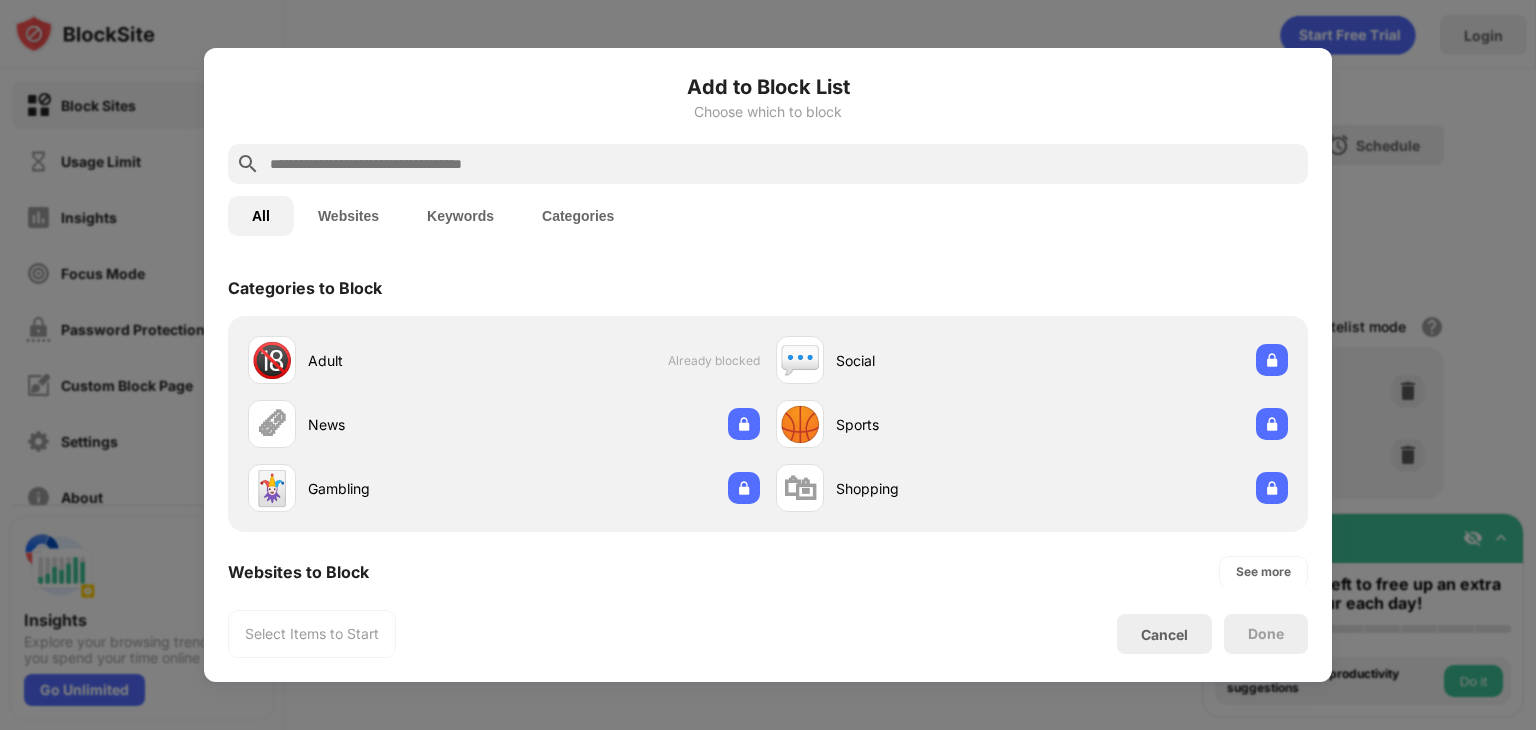 click at bounding box center [784, 164] 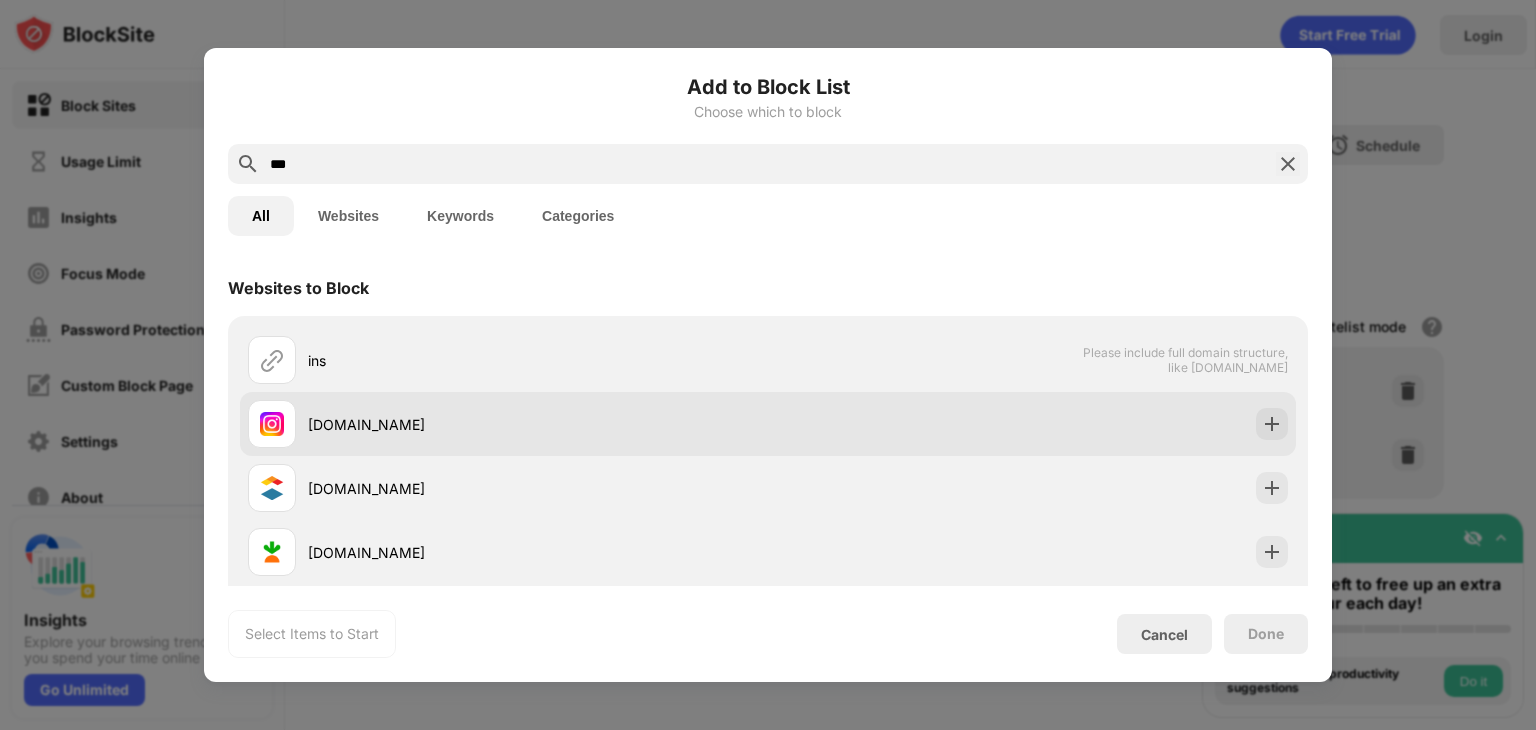type on "***" 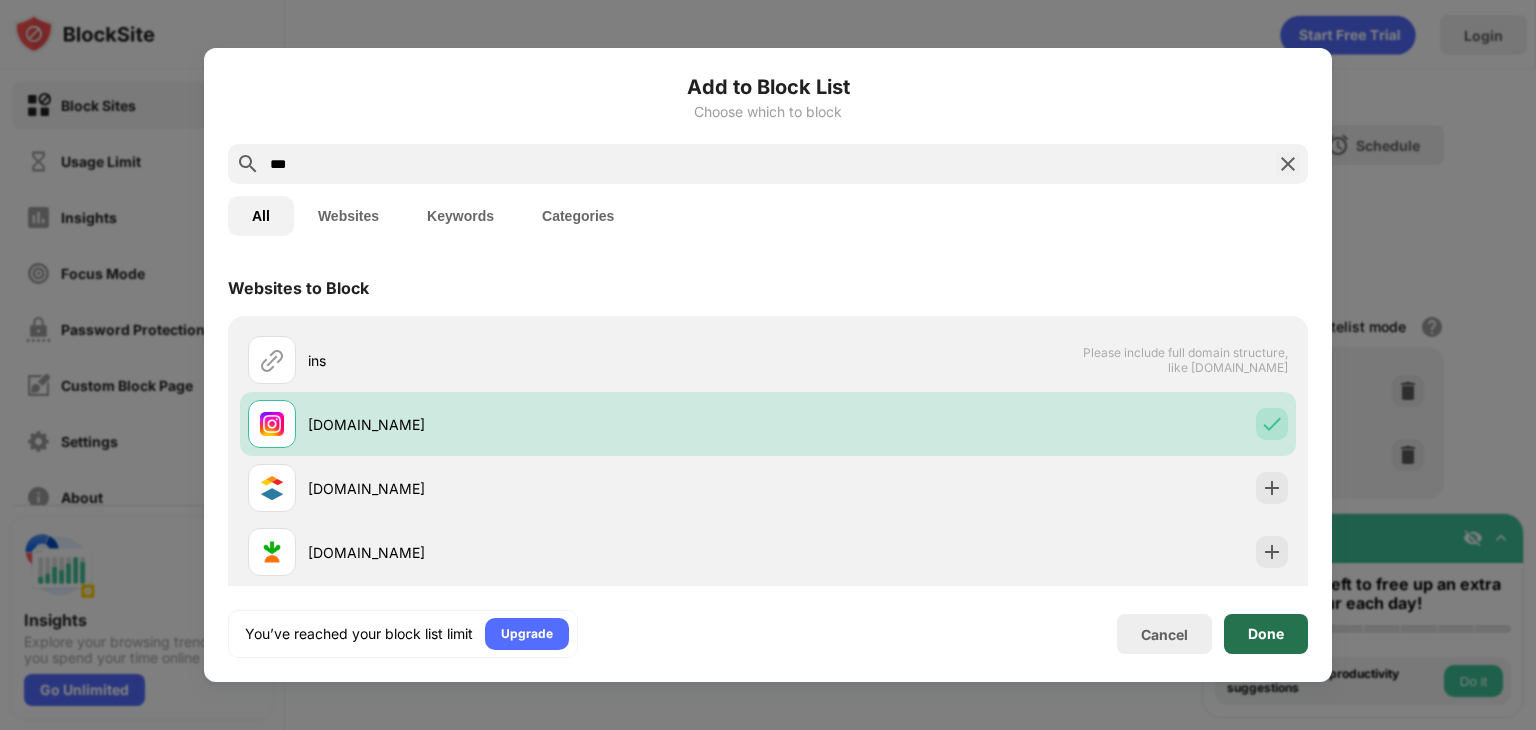 click on "Done" at bounding box center (1266, 634) 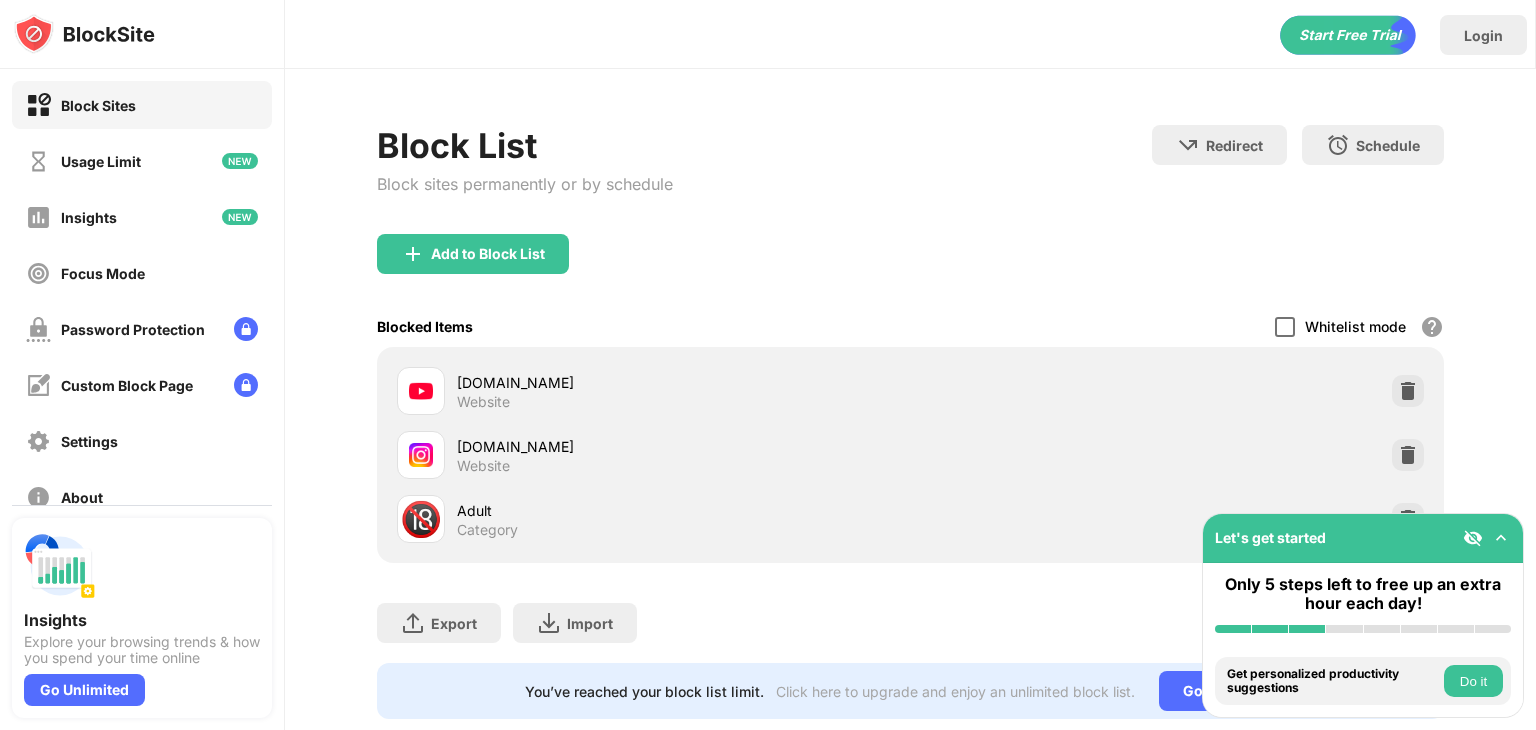 click at bounding box center [1285, 327] 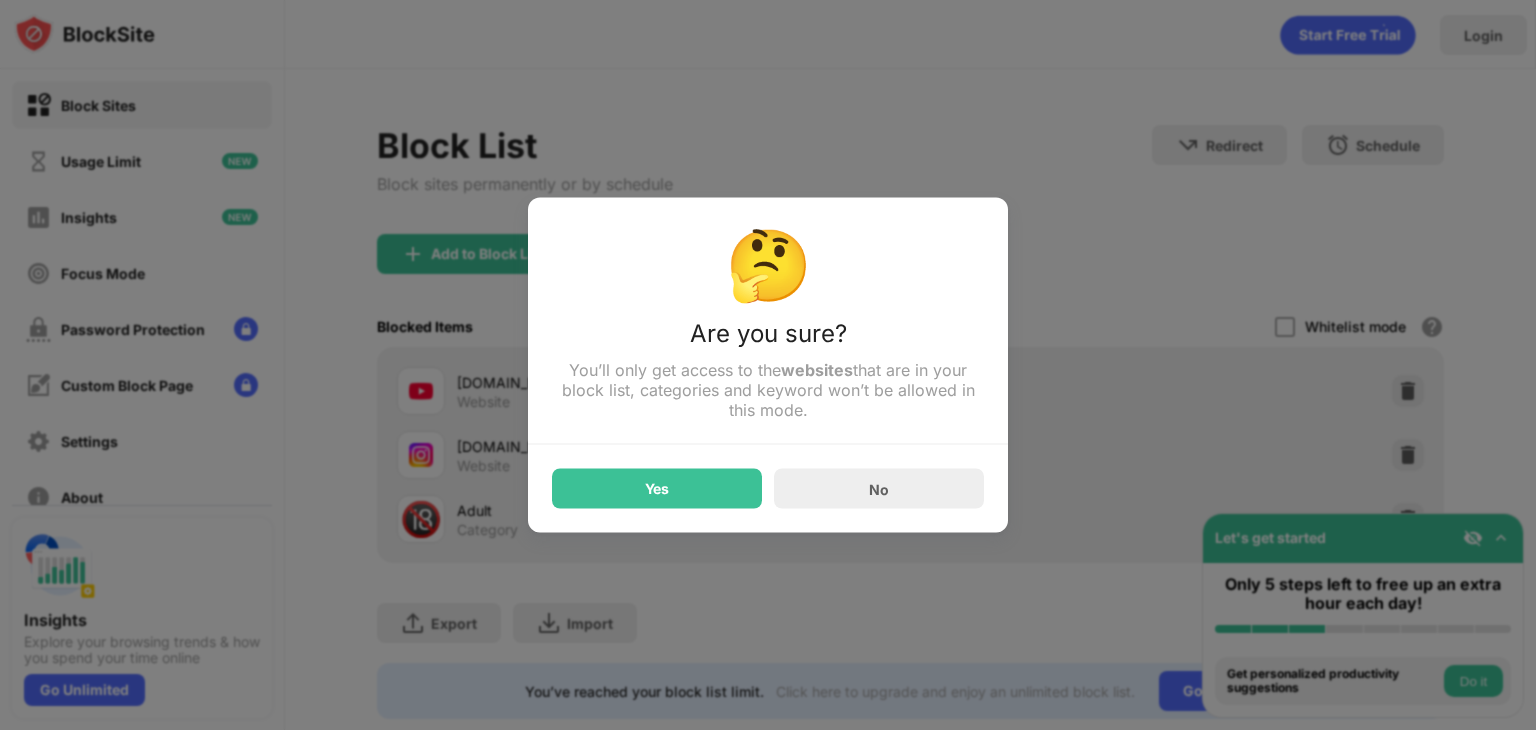 click at bounding box center (768, 365) 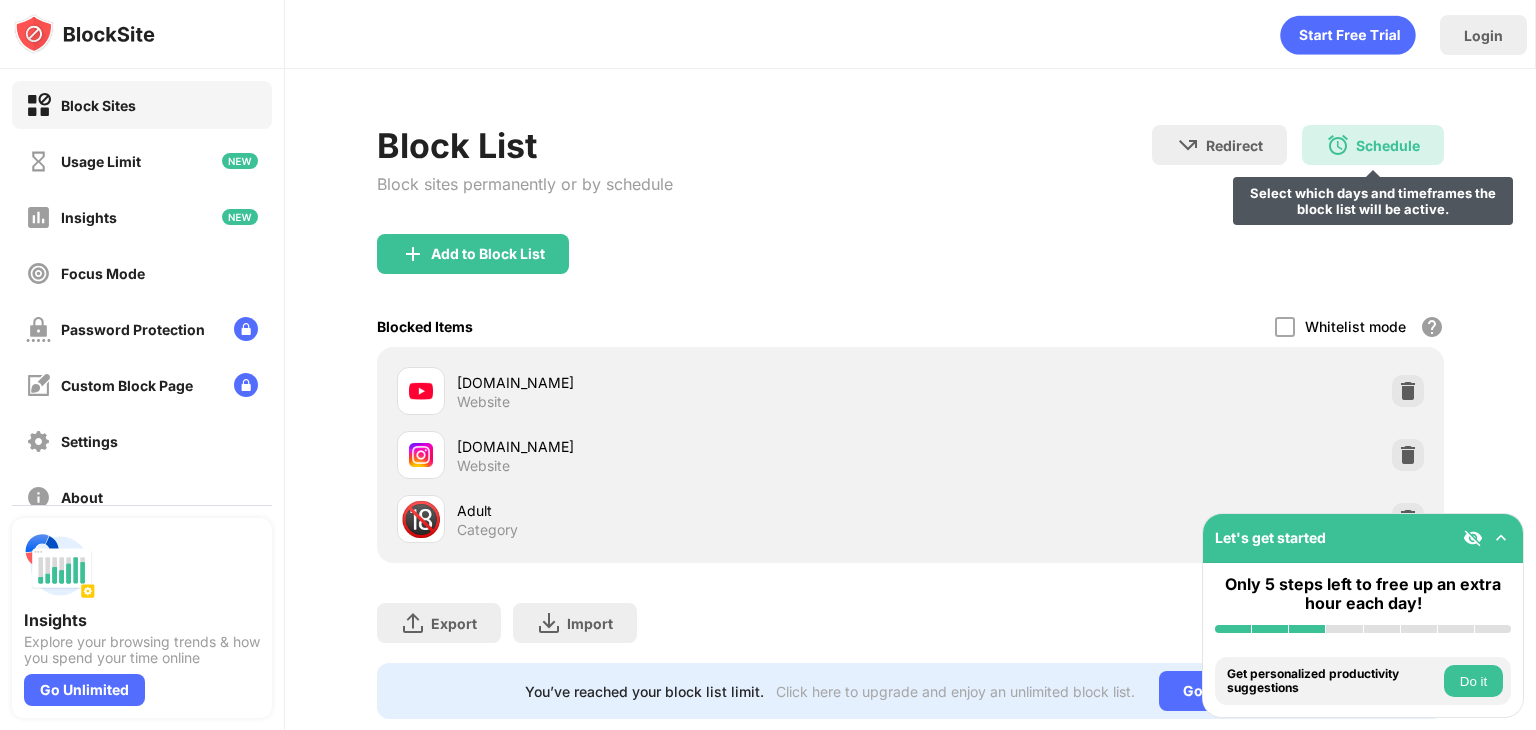 click on "Schedule" at bounding box center [1388, 145] 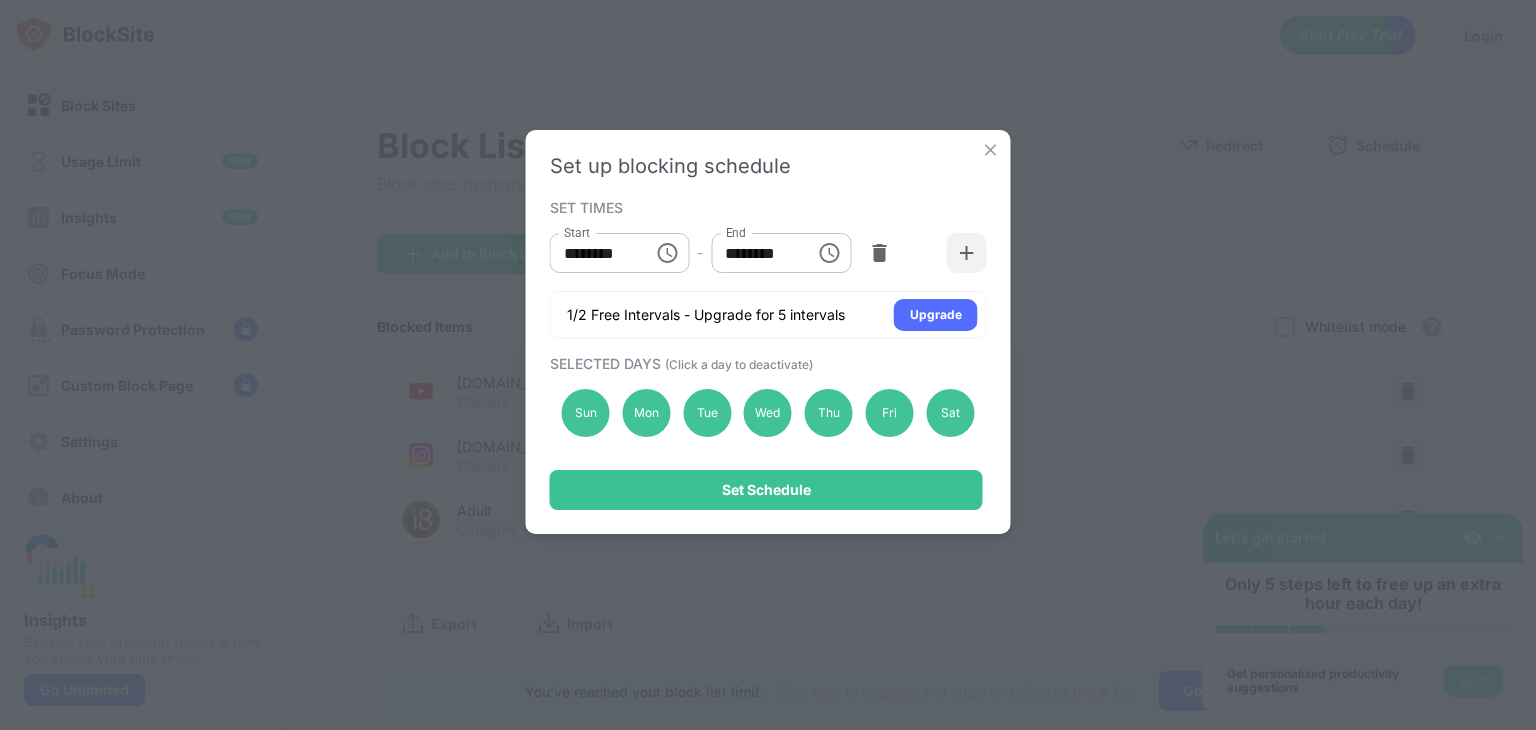 click 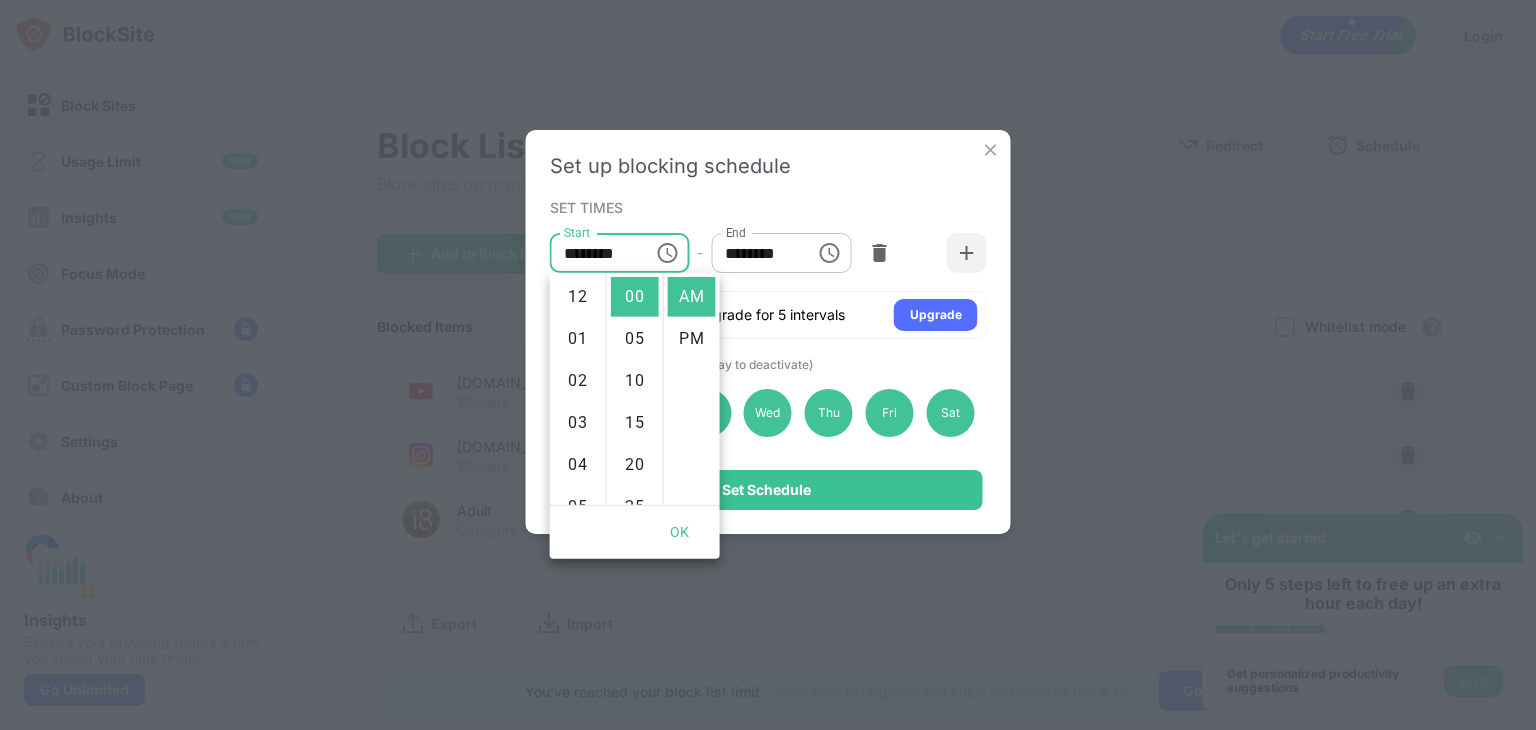 scroll, scrollTop: 420, scrollLeft: 0, axis: vertical 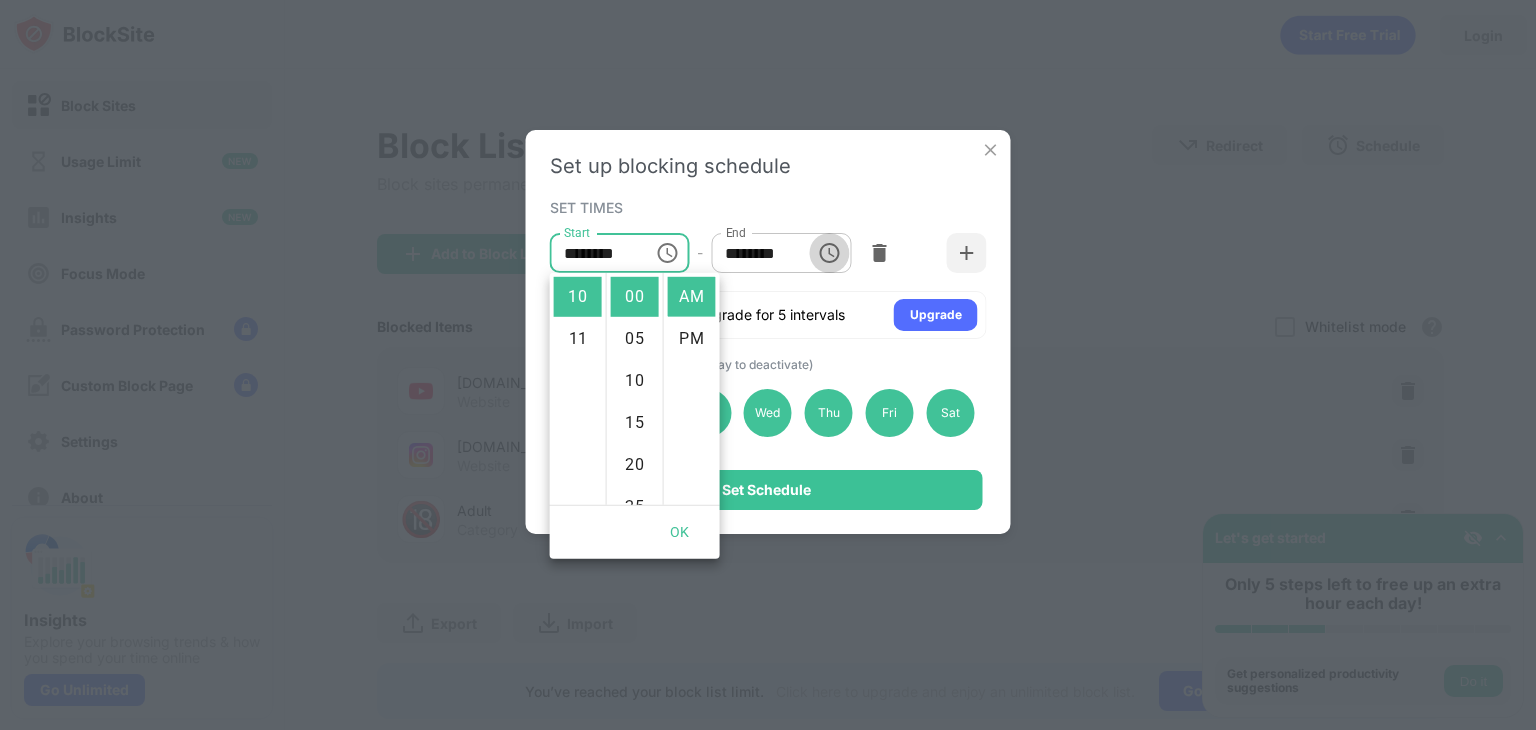 click 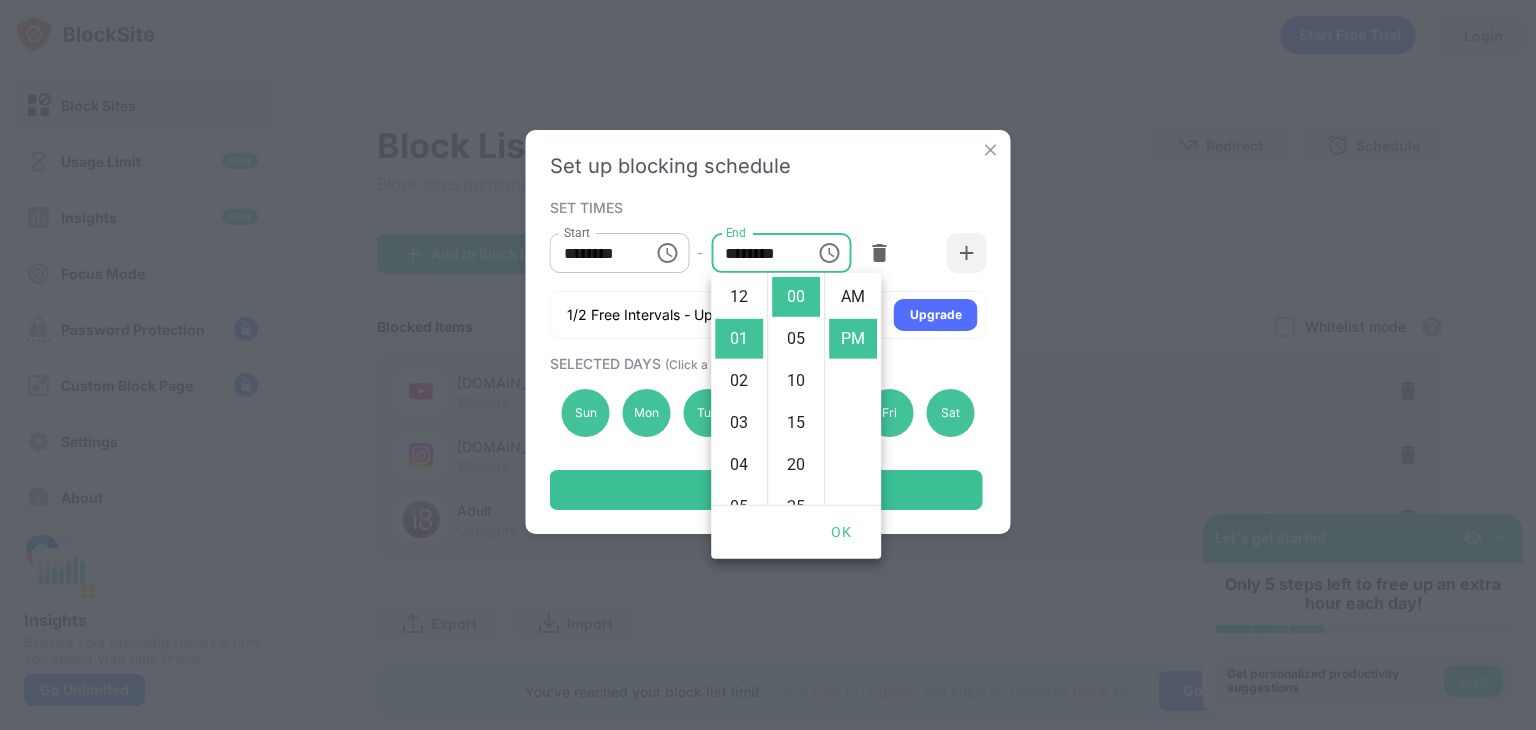 scroll, scrollTop: 41, scrollLeft: 0, axis: vertical 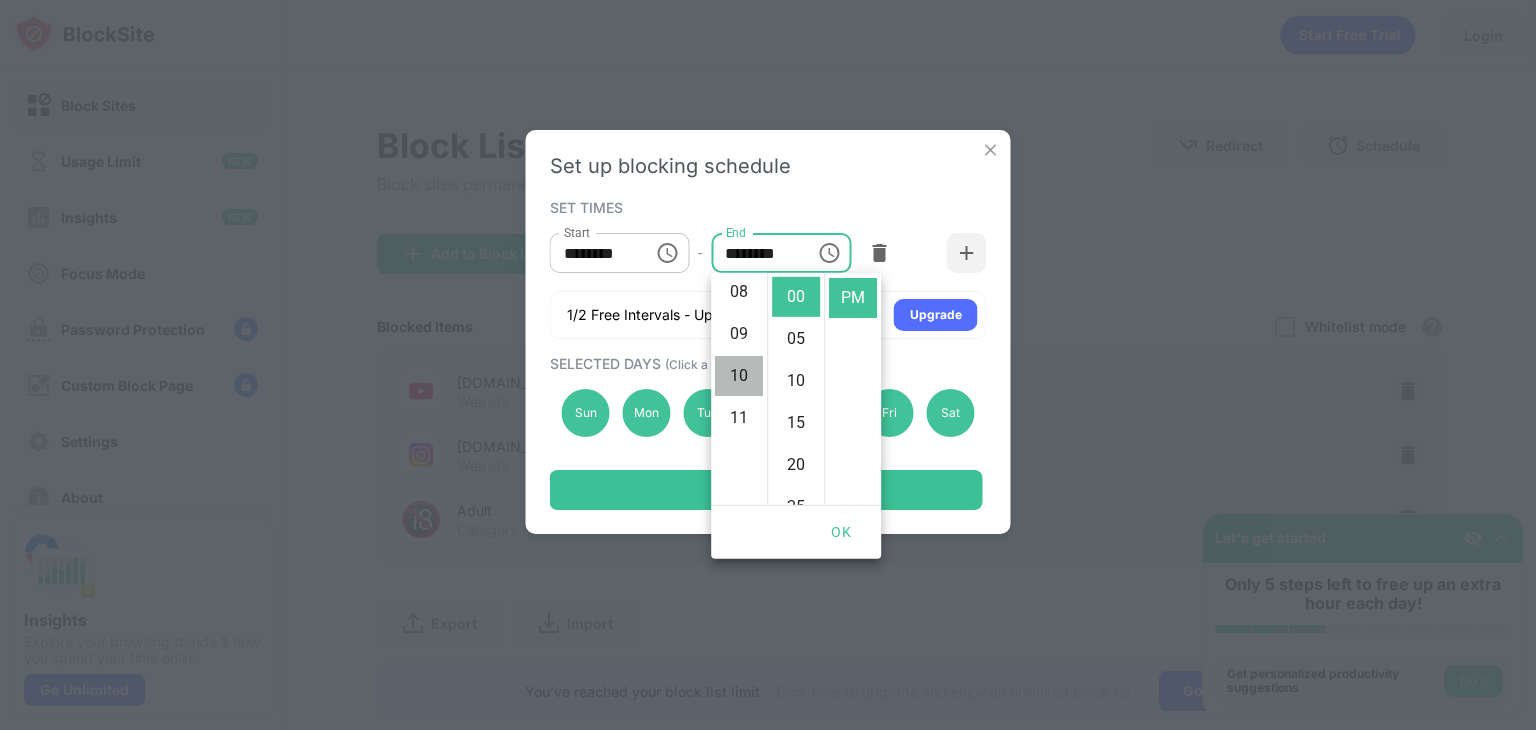 click on "10" at bounding box center (739, 376) 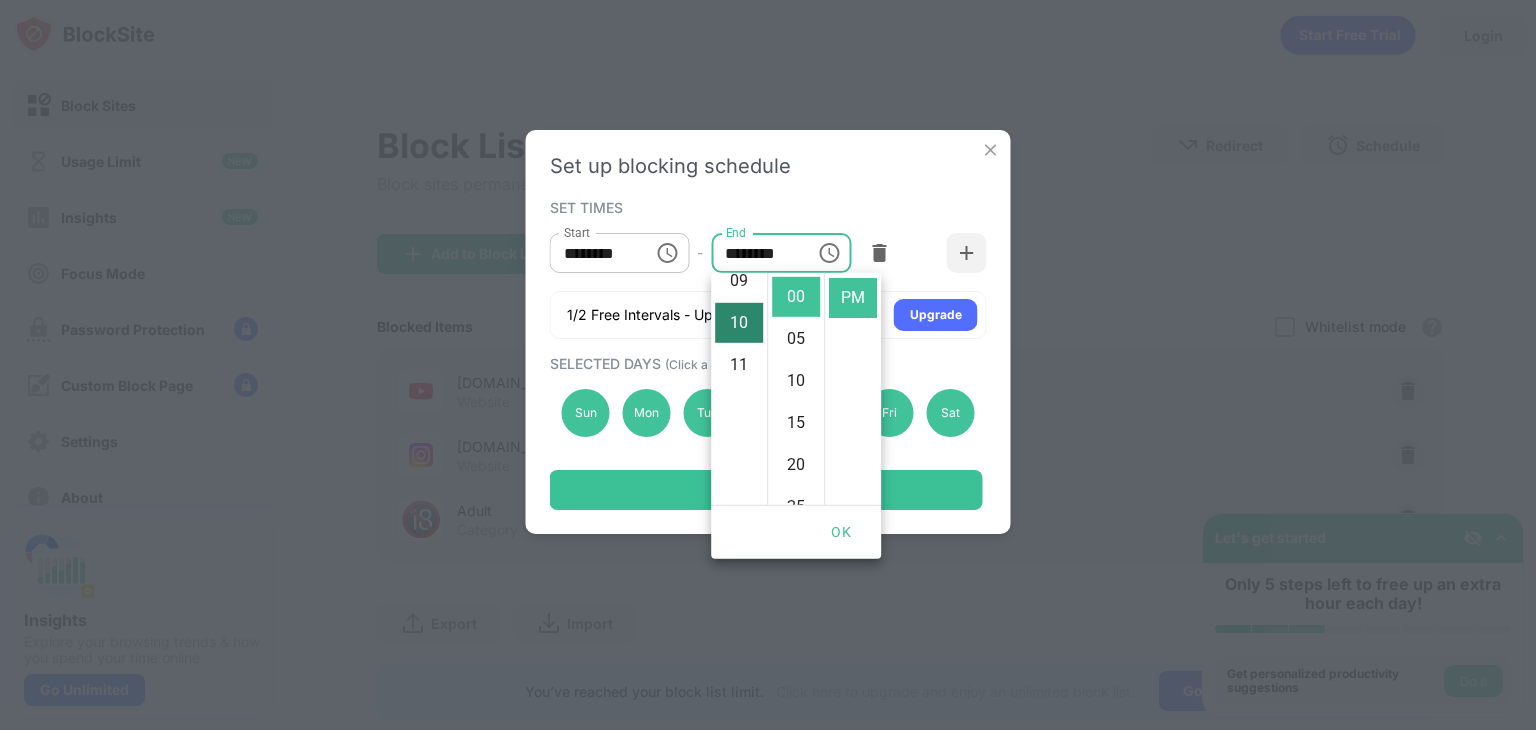 scroll, scrollTop: 420, scrollLeft: 0, axis: vertical 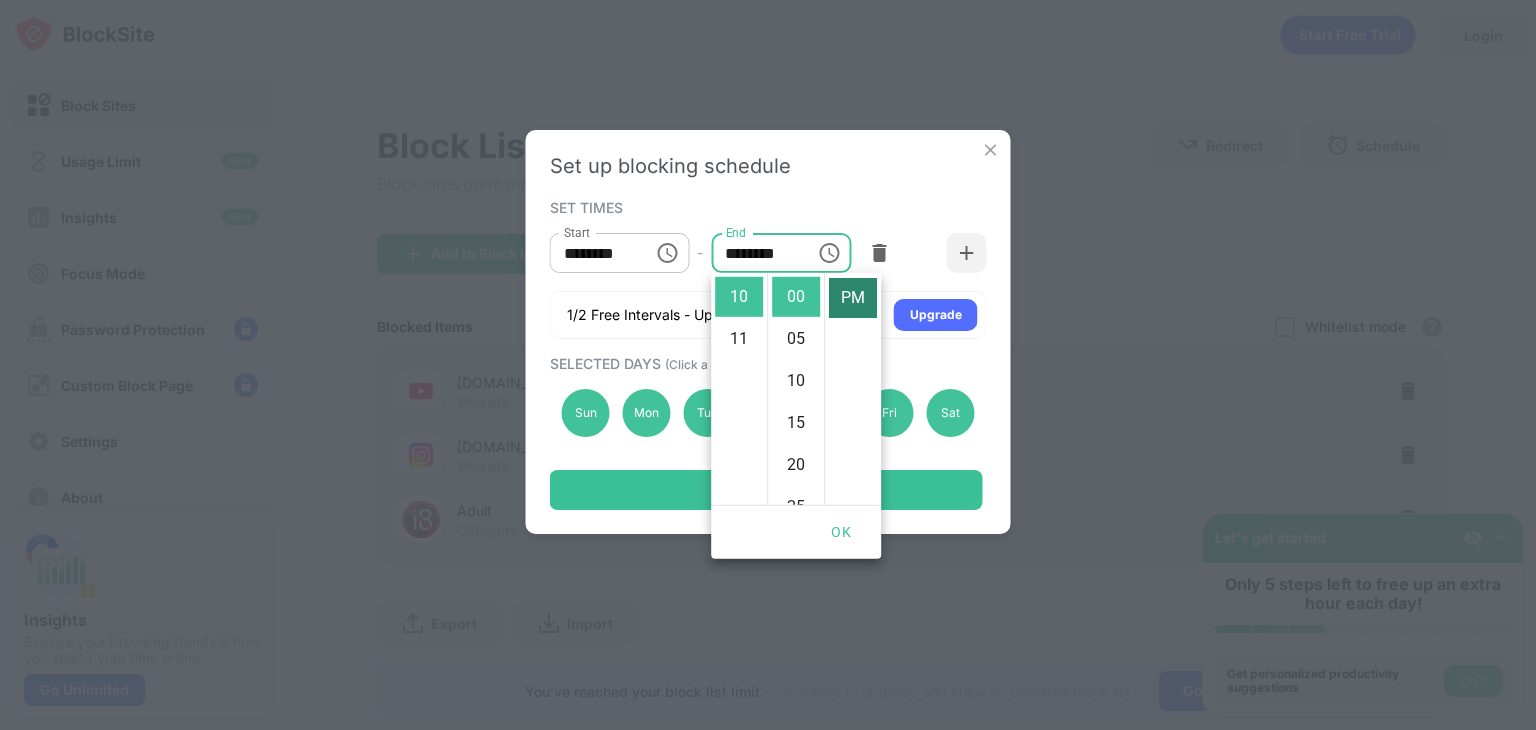 click on "PM" at bounding box center [853, 298] 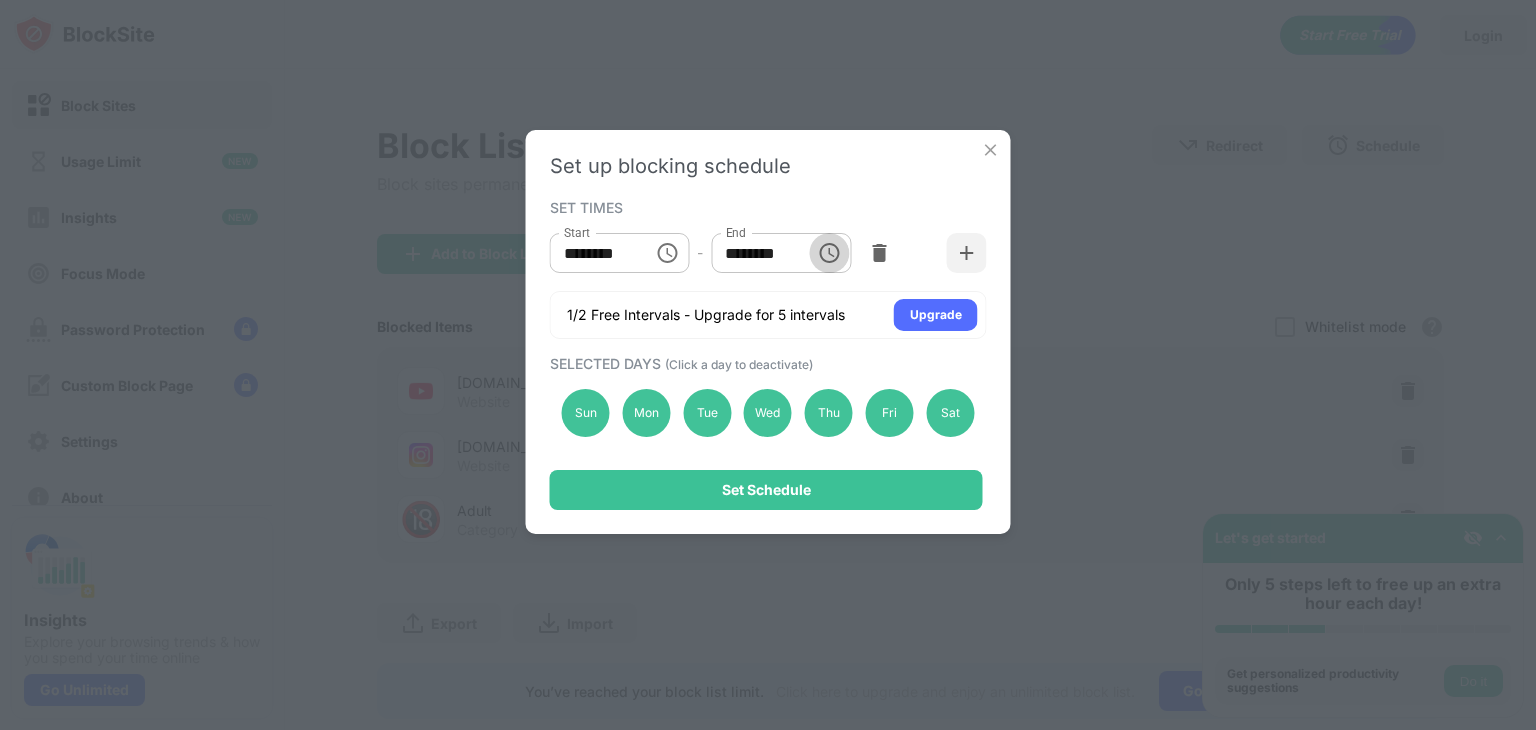 click at bounding box center (829, 253) 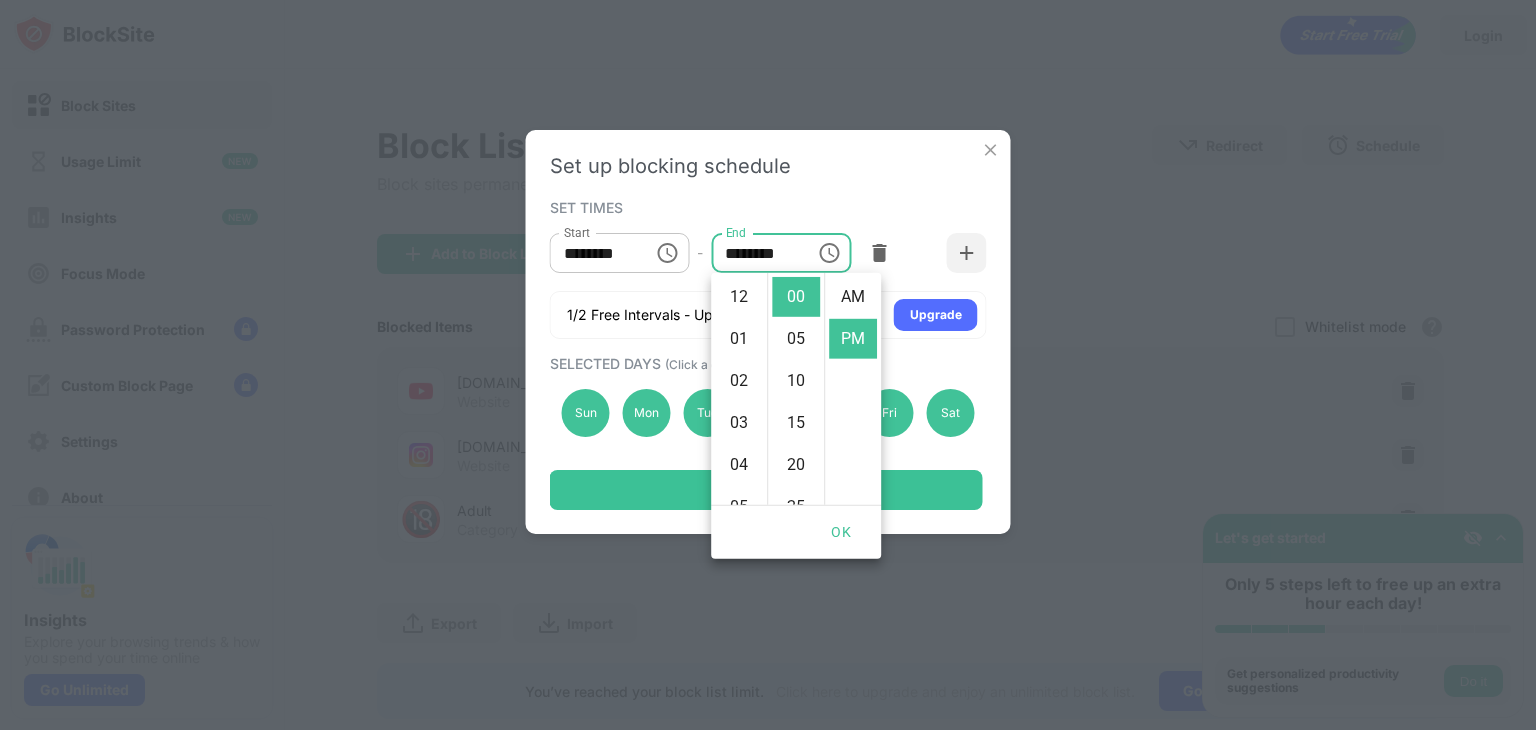 scroll, scrollTop: 420, scrollLeft: 0, axis: vertical 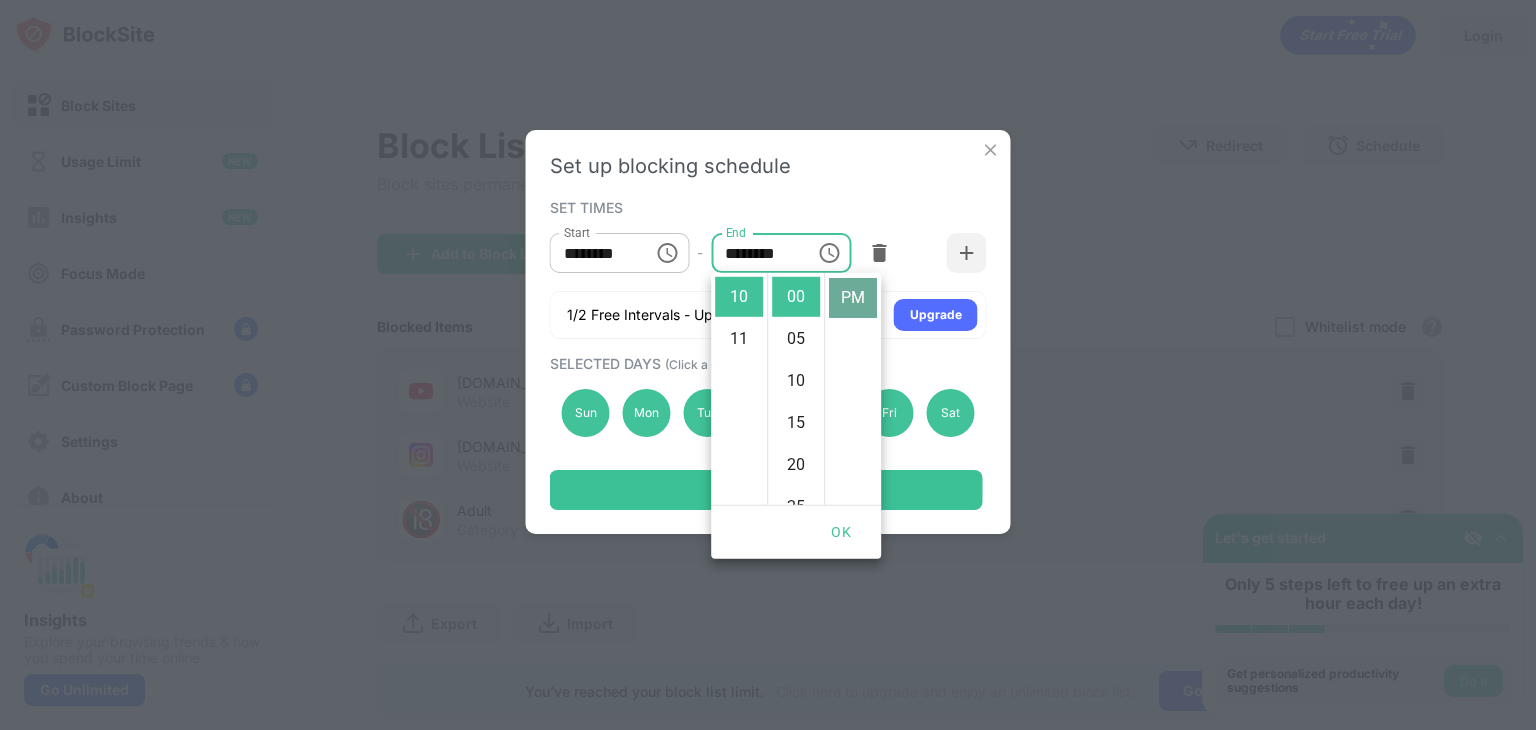 click on "PM" at bounding box center (853, 298) 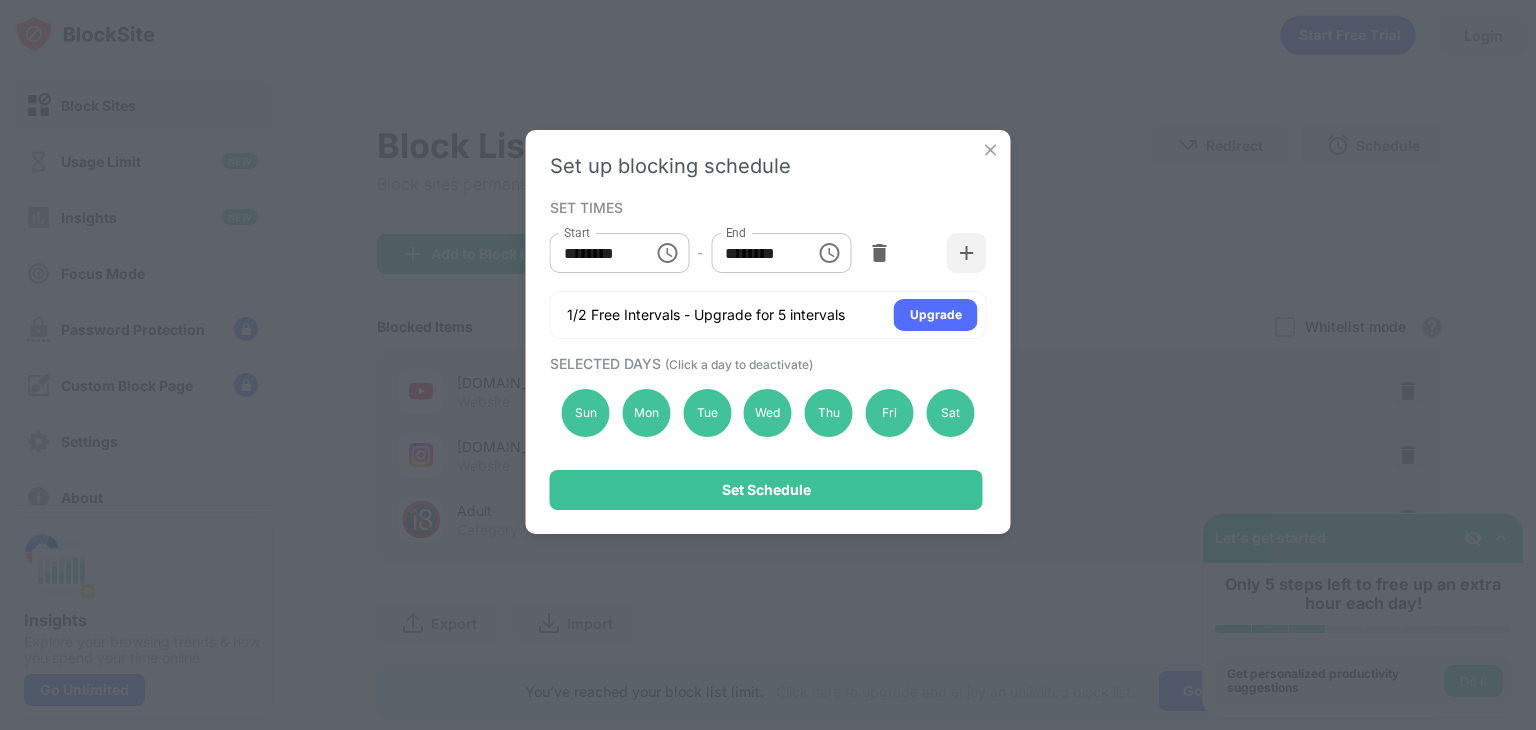 click 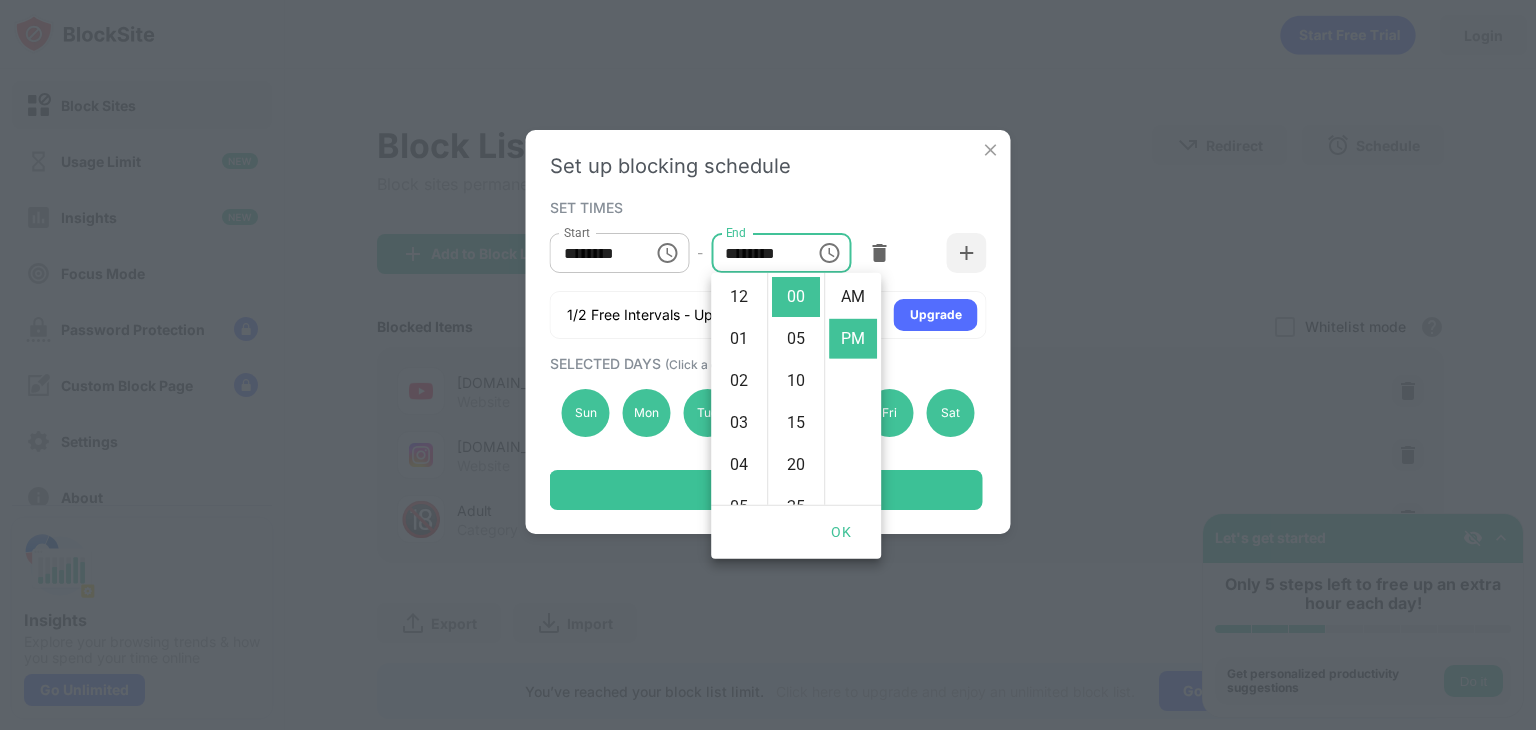 scroll, scrollTop: 420, scrollLeft: 0, axis: vertical 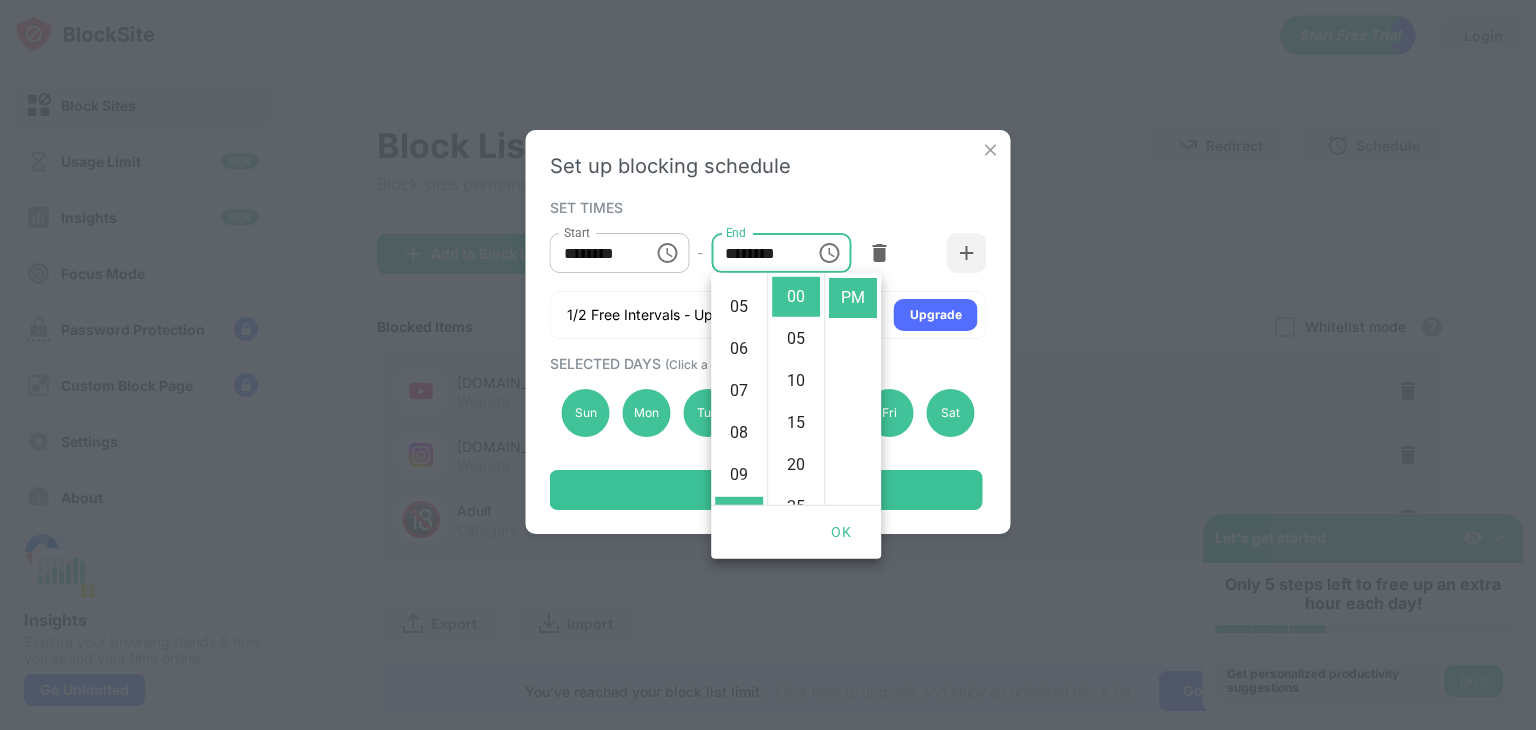 click on "********" at bounding box center (595, 253) 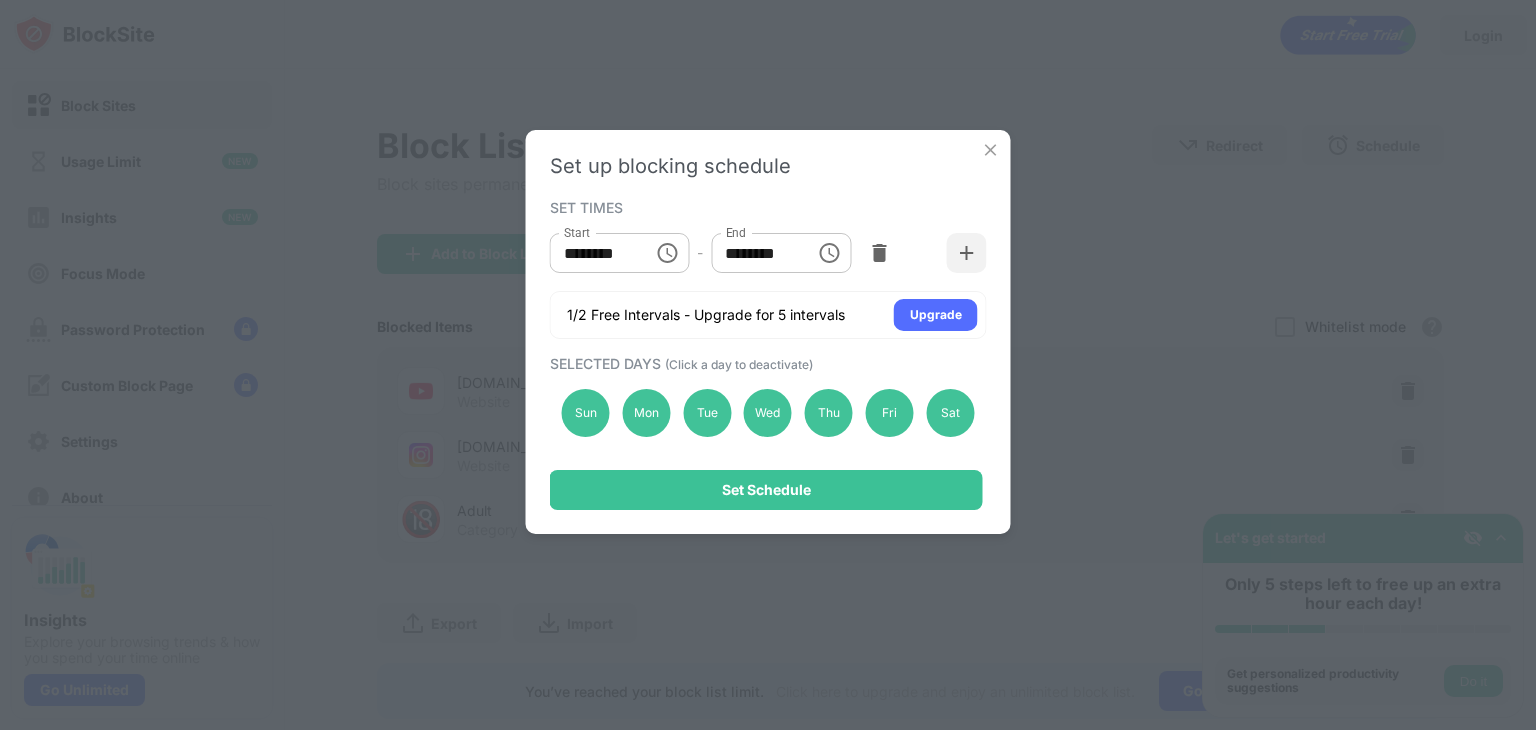 scroll, scrollTop: 232, scrollLeft: 0, axis: vertical 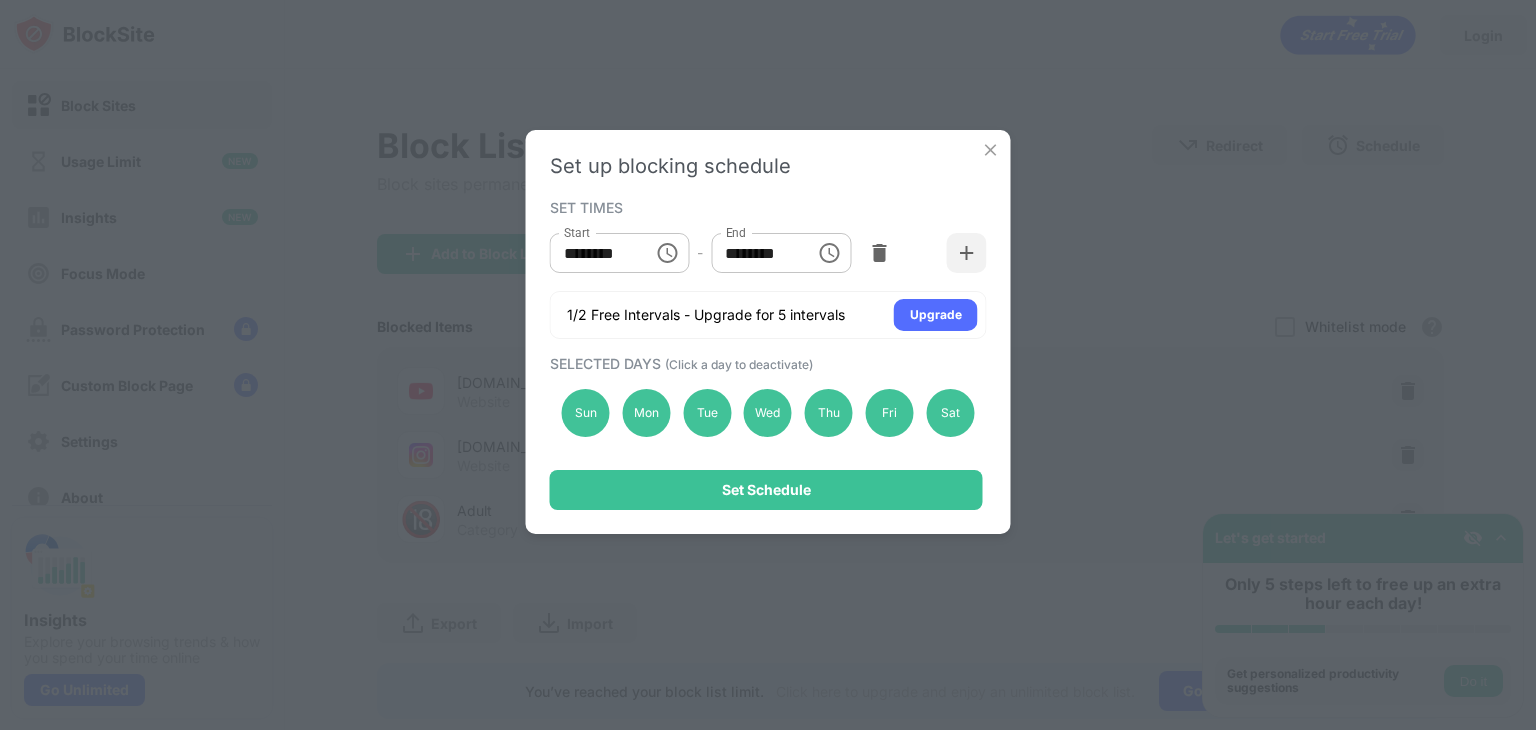click on "******** Start" at bounding box center [620, 253] 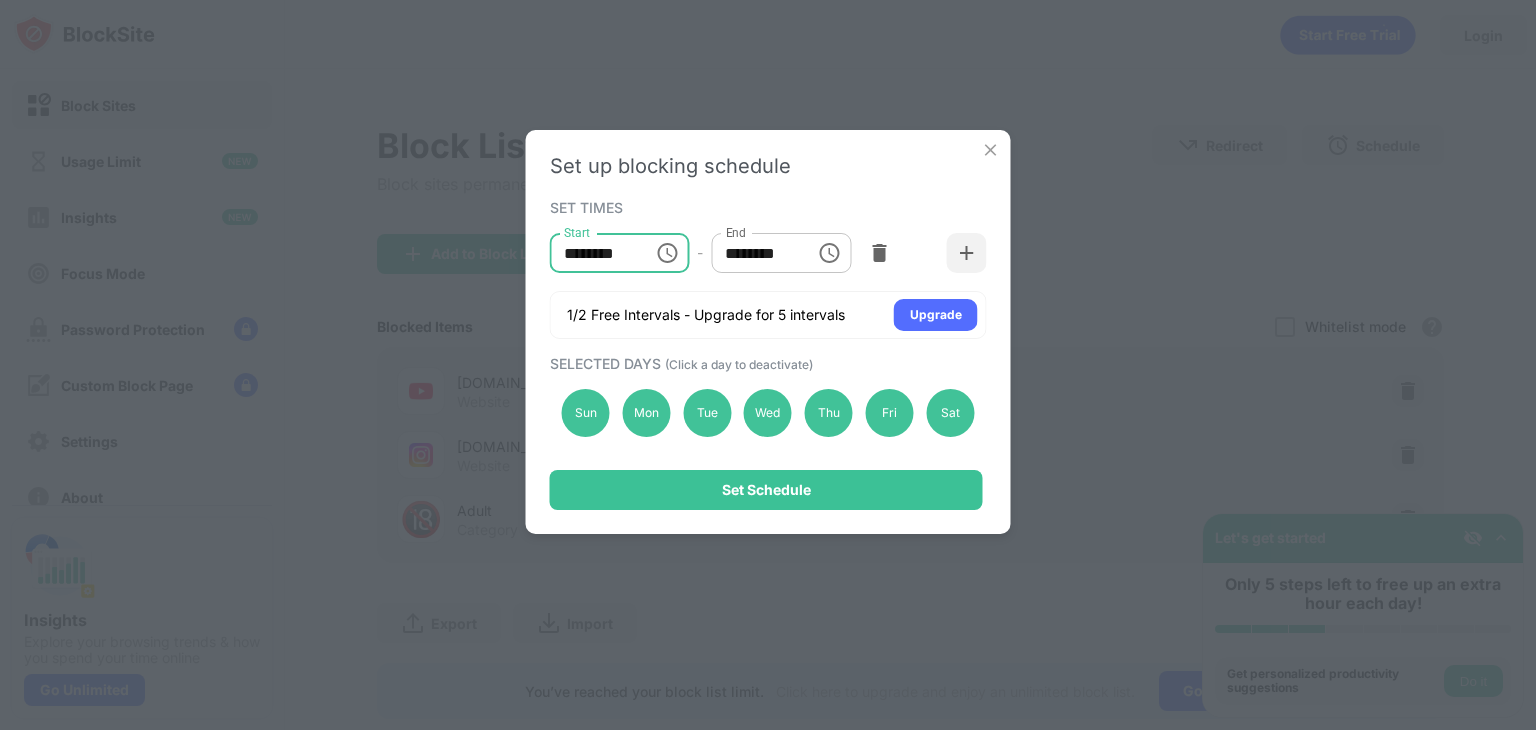 click on "********" at bounding box center [595, 253] 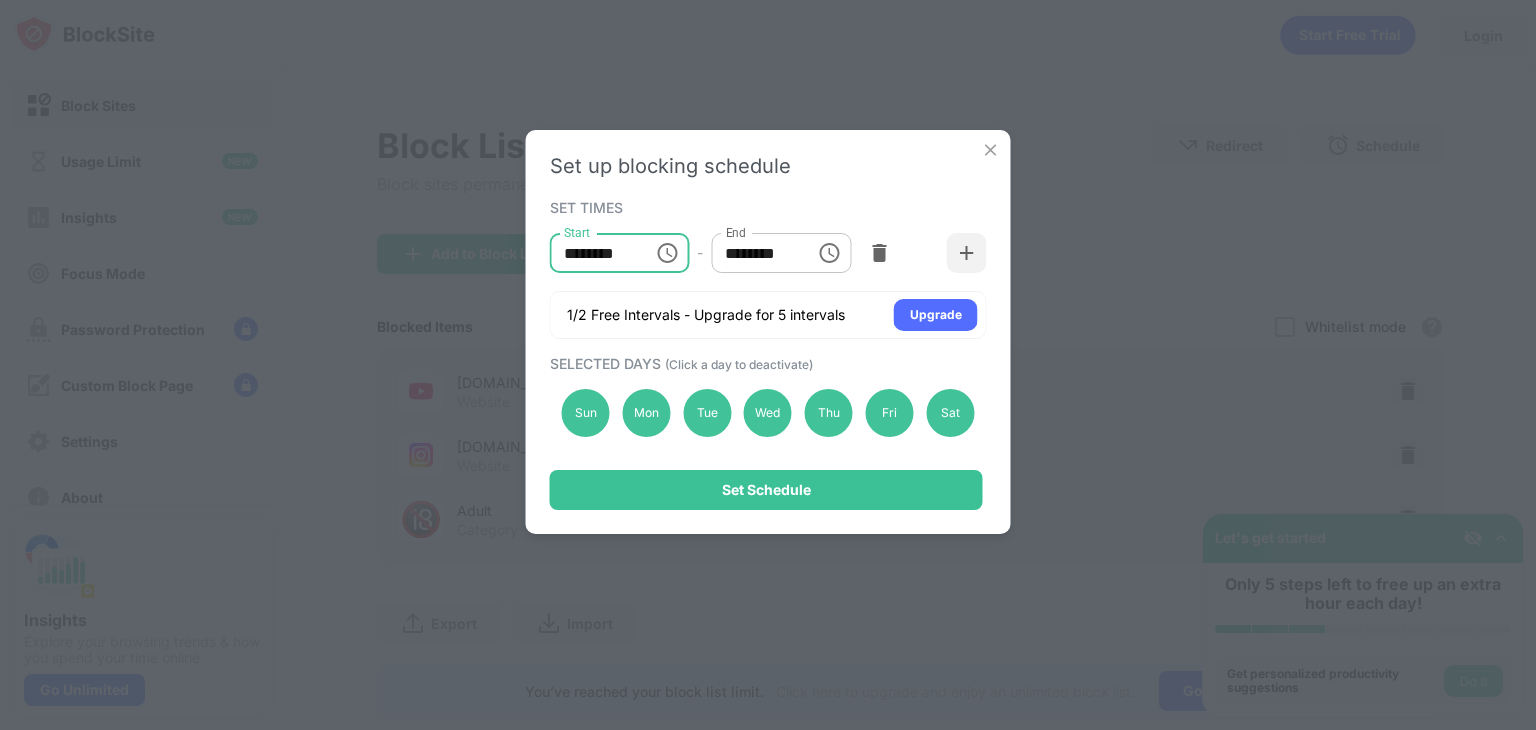 drag, startPoint x: 629, startPoint y: 253, endPoint x: 616, endPoint y: 253, distance: 13 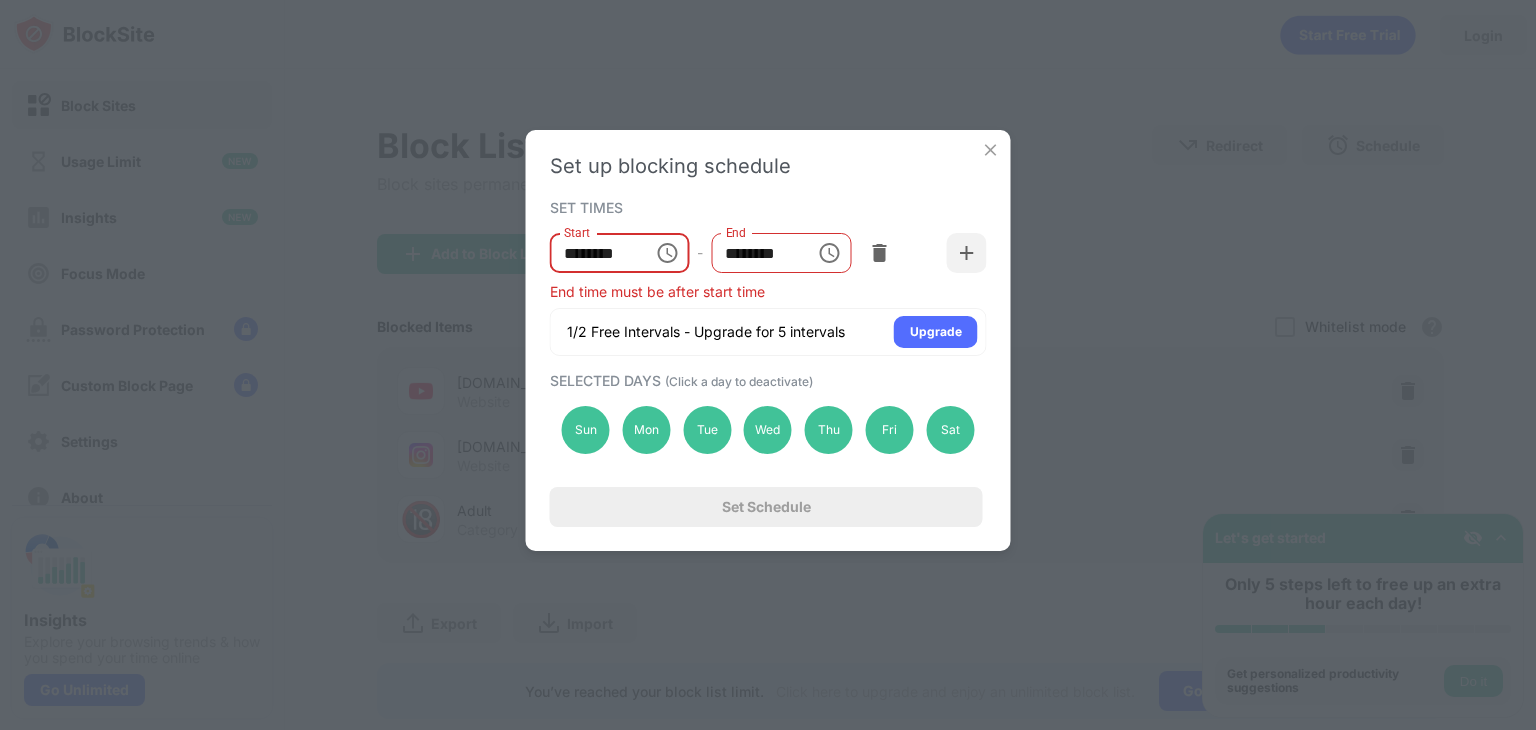 click on "End time must be after start time" at bounding box center [768, 291] 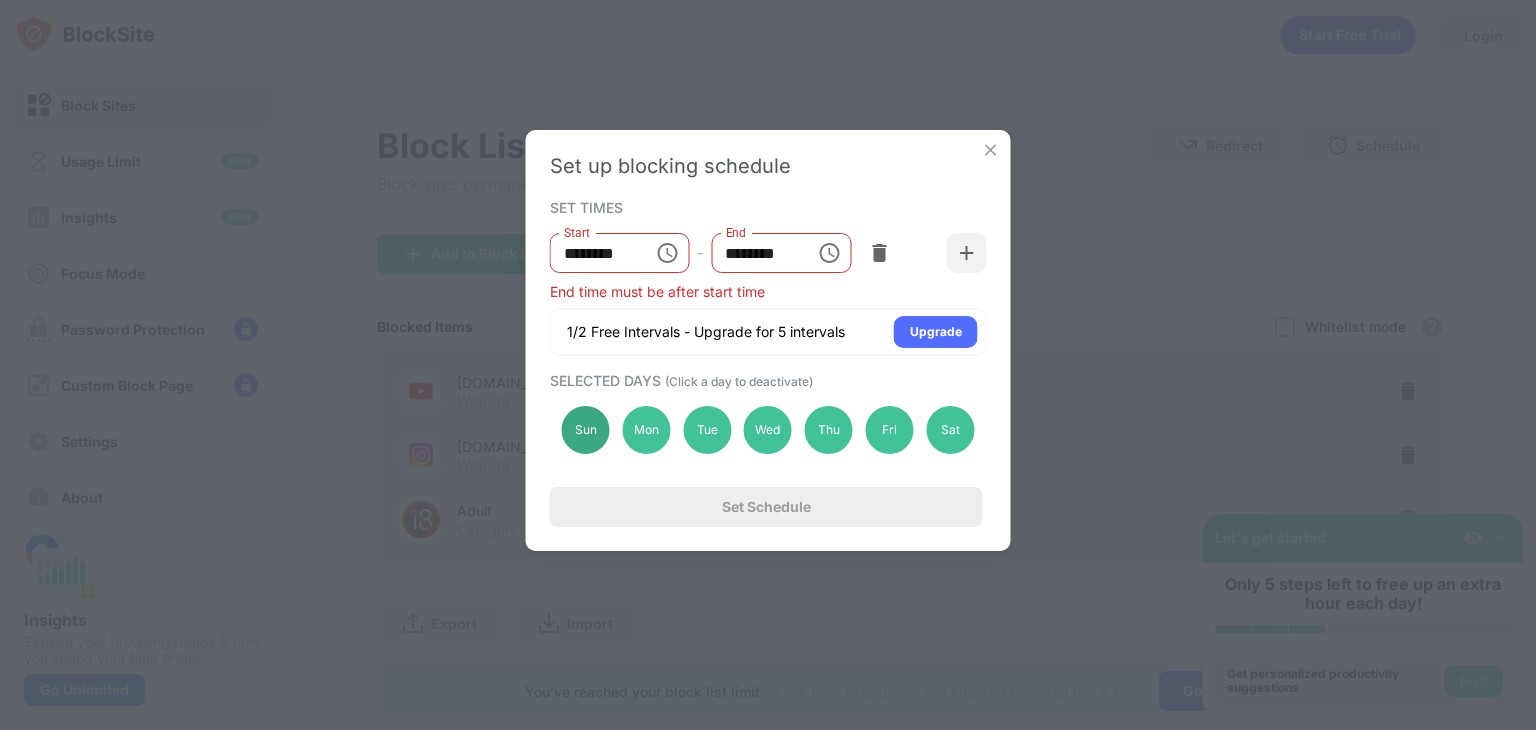 click on "Sun" at bounding box center [586, 430] 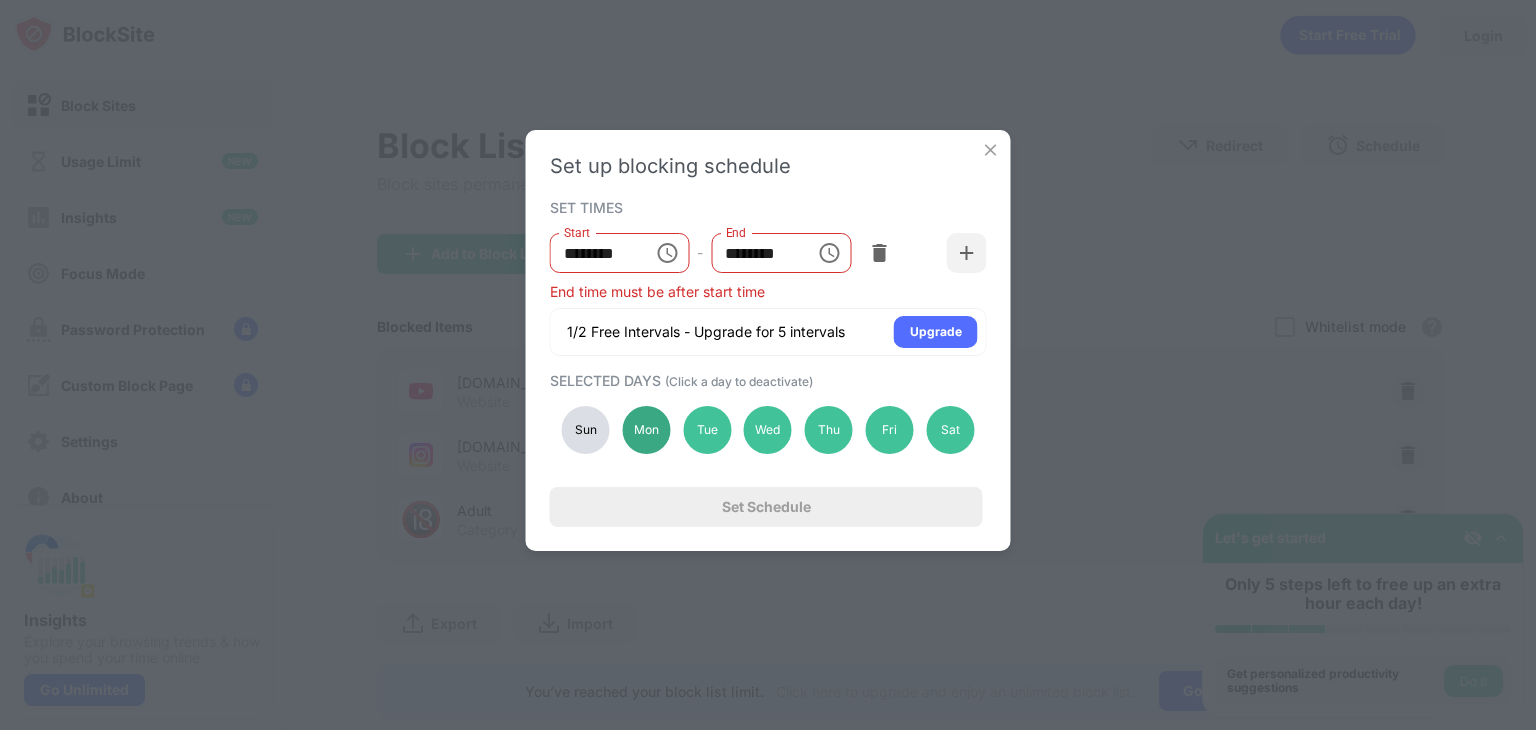 click on "Mon" at bounding box center [646, 430] 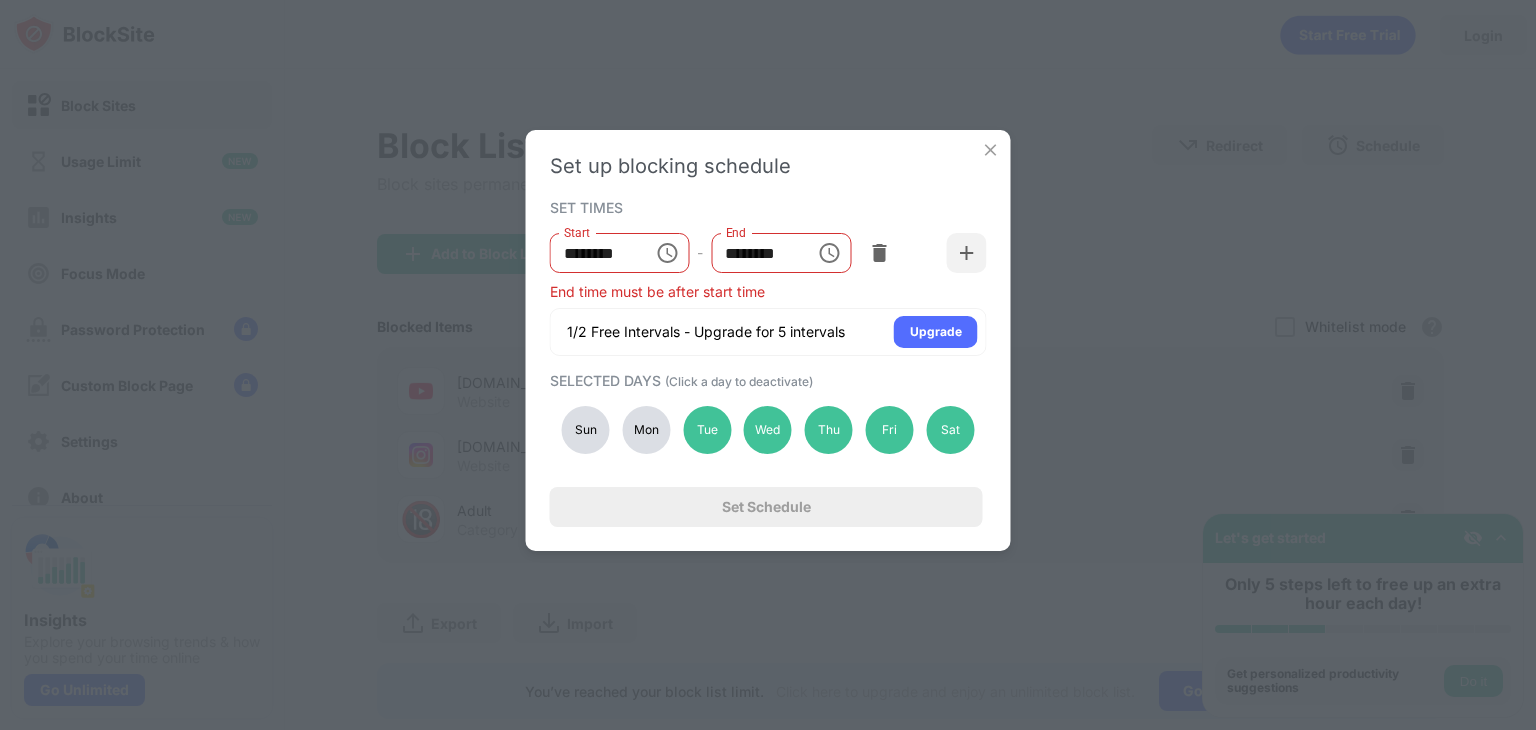 click on "Sun" at bounding box center [586, 430] 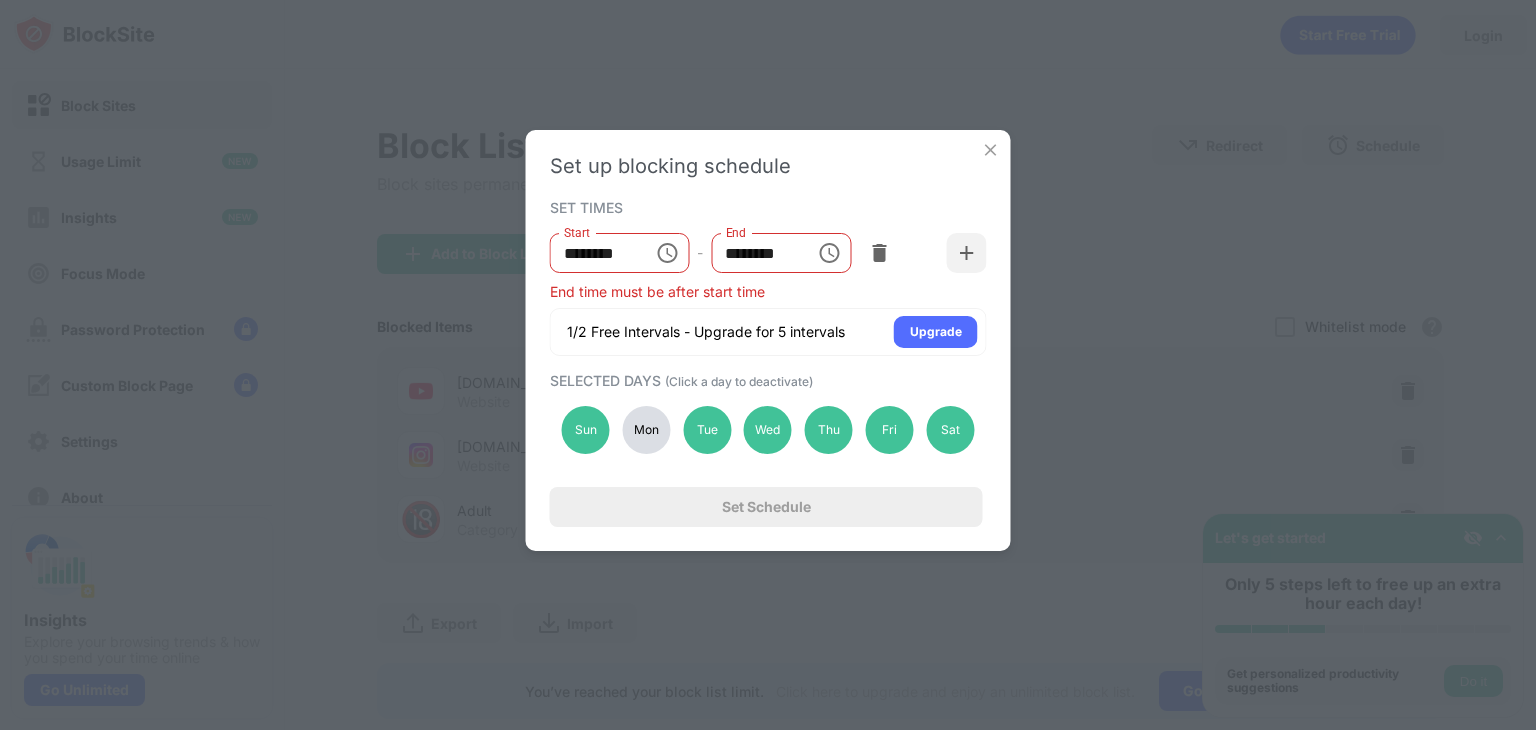 click on "Mon" at bounding box center [646, 430] 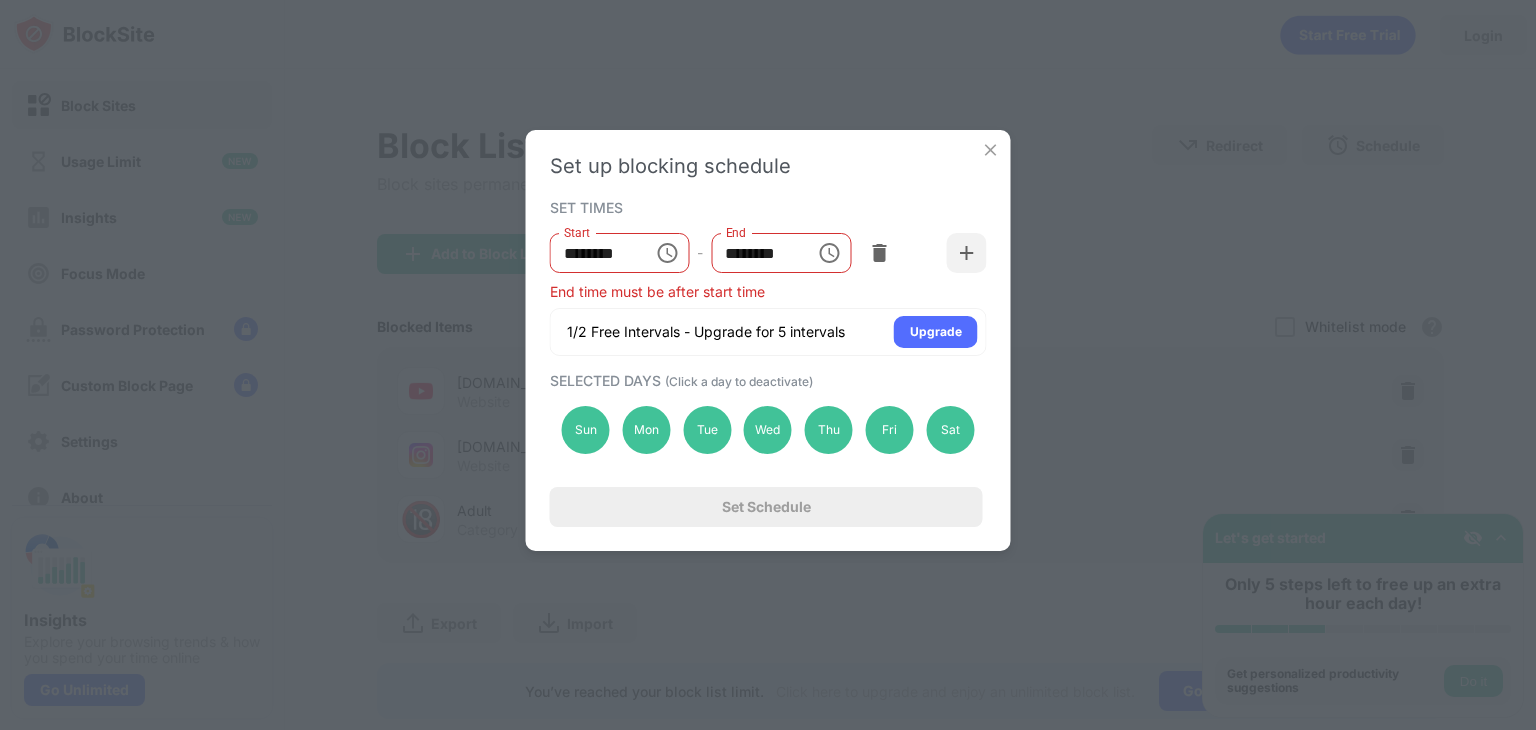 click on "Set up blocking schedule SET TIMES Start ******** Start - End ******** End End time must be after start time 1/2 Free Intervals - Upgrade for 5 intervals Upgrade SELECTED DAYS   (Click a day to deactivate) Sun Mon Tue Wed Thu Fri Sat Set Schedule" at bounding box center (768, 340) 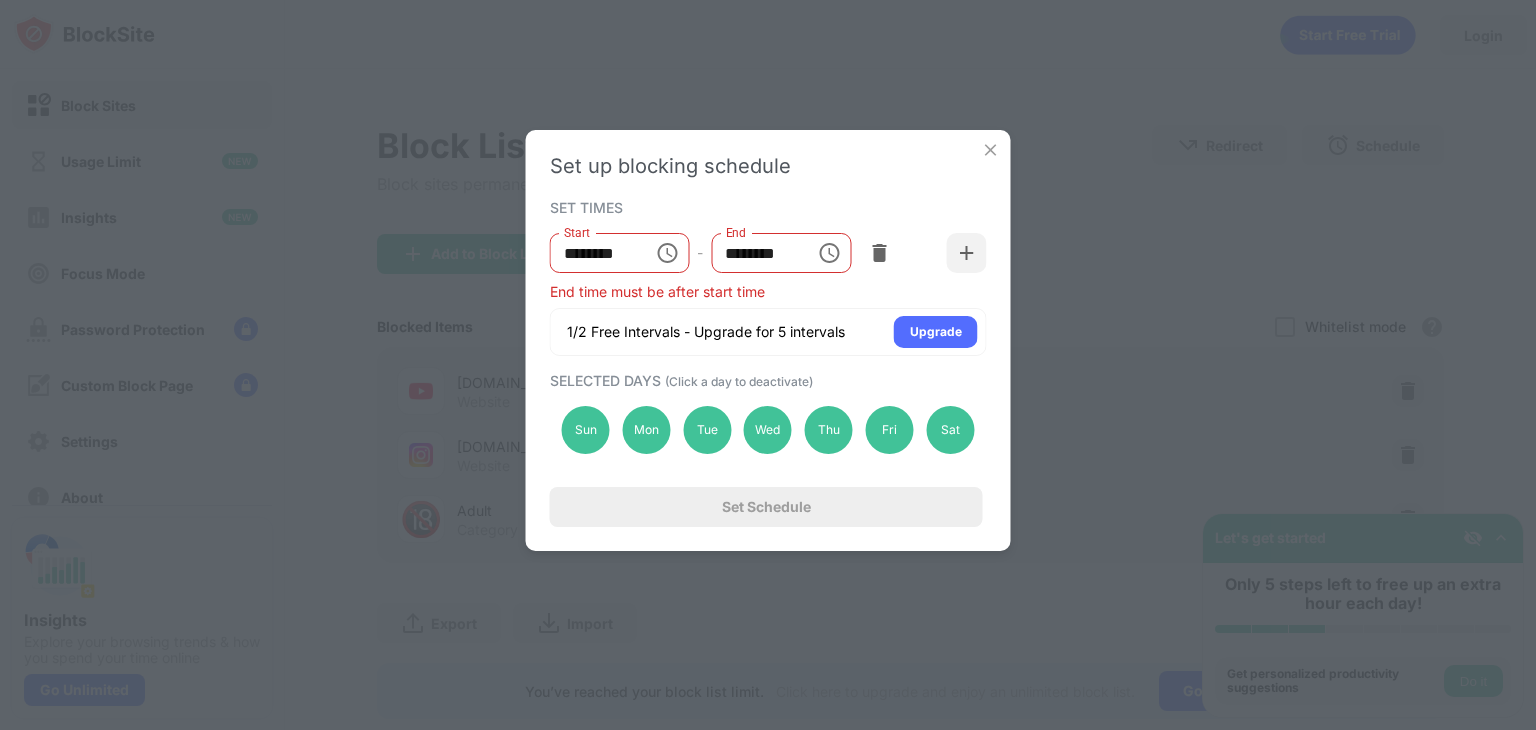 click on "Set Schedule" at bounding box center [766, 507] 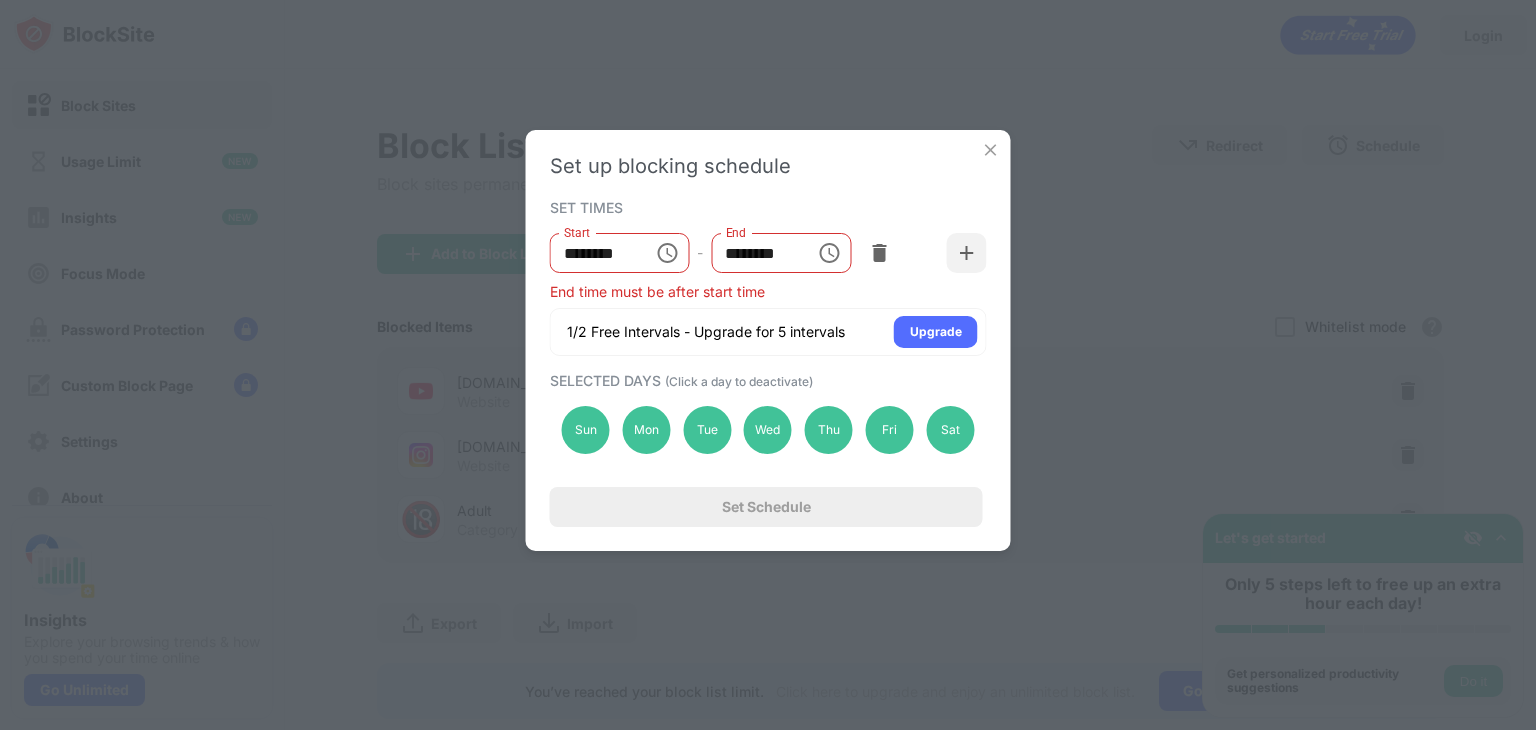click on "********" at bounding box center (756, 253) 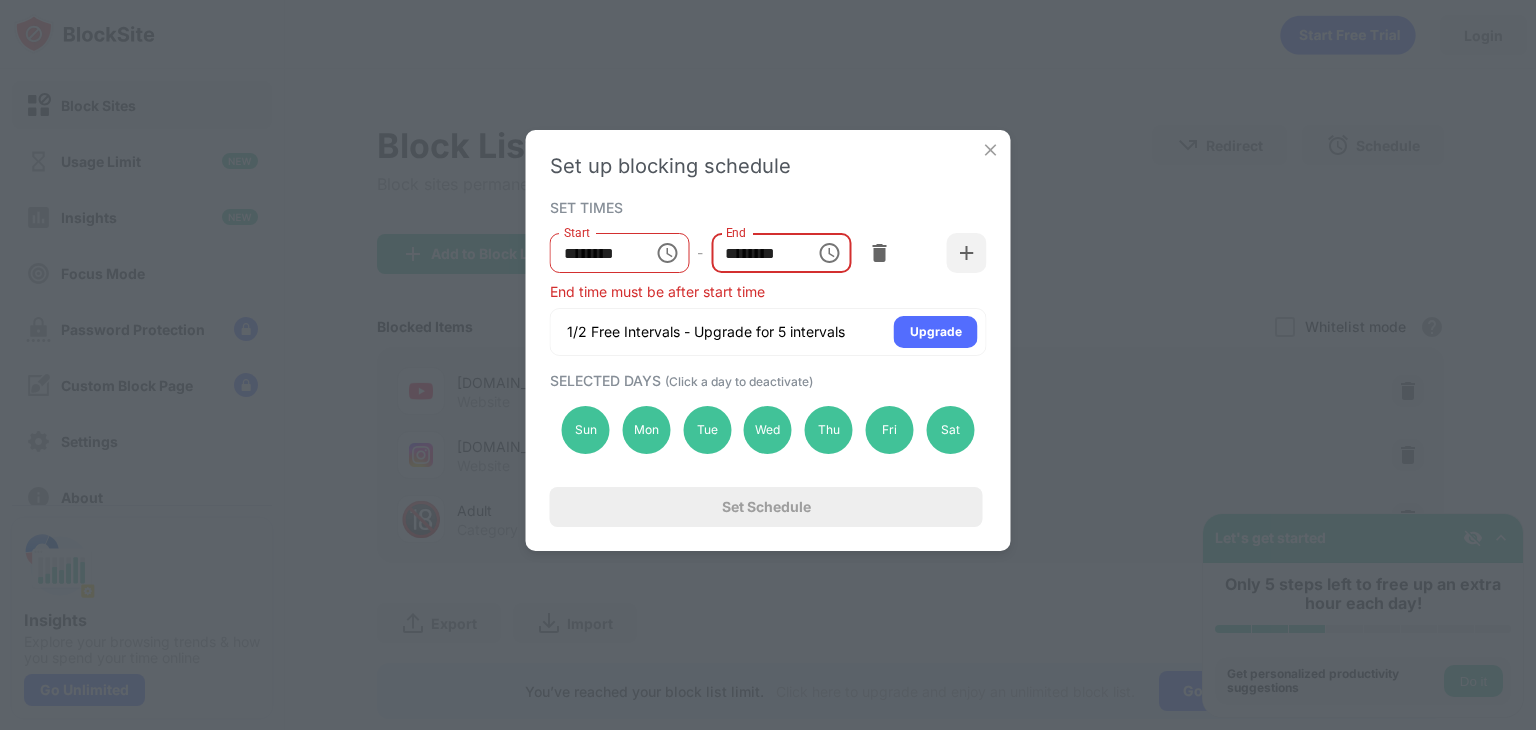 click on "********" at bounding box center [595, 253] 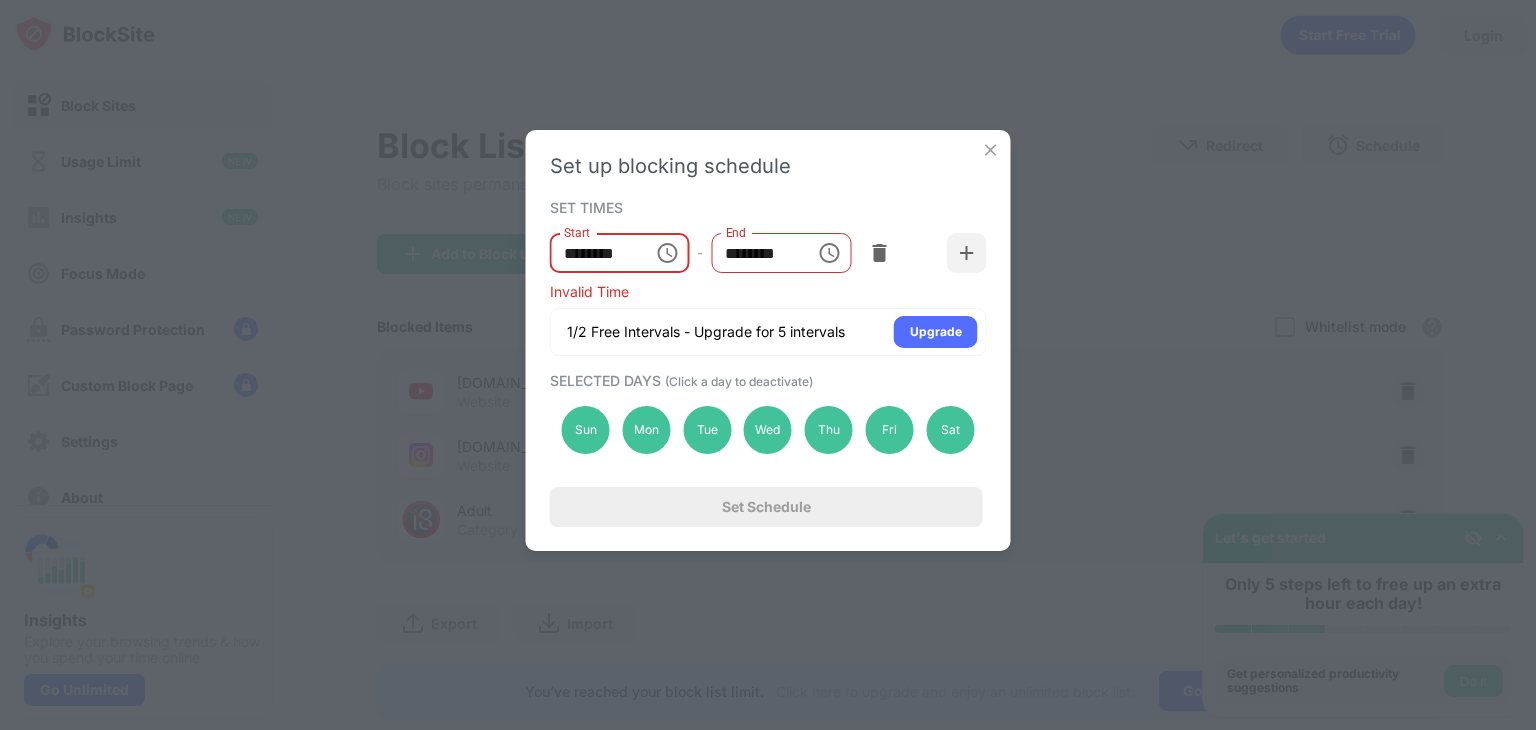 click on "********" at bounding box center (595, 253) 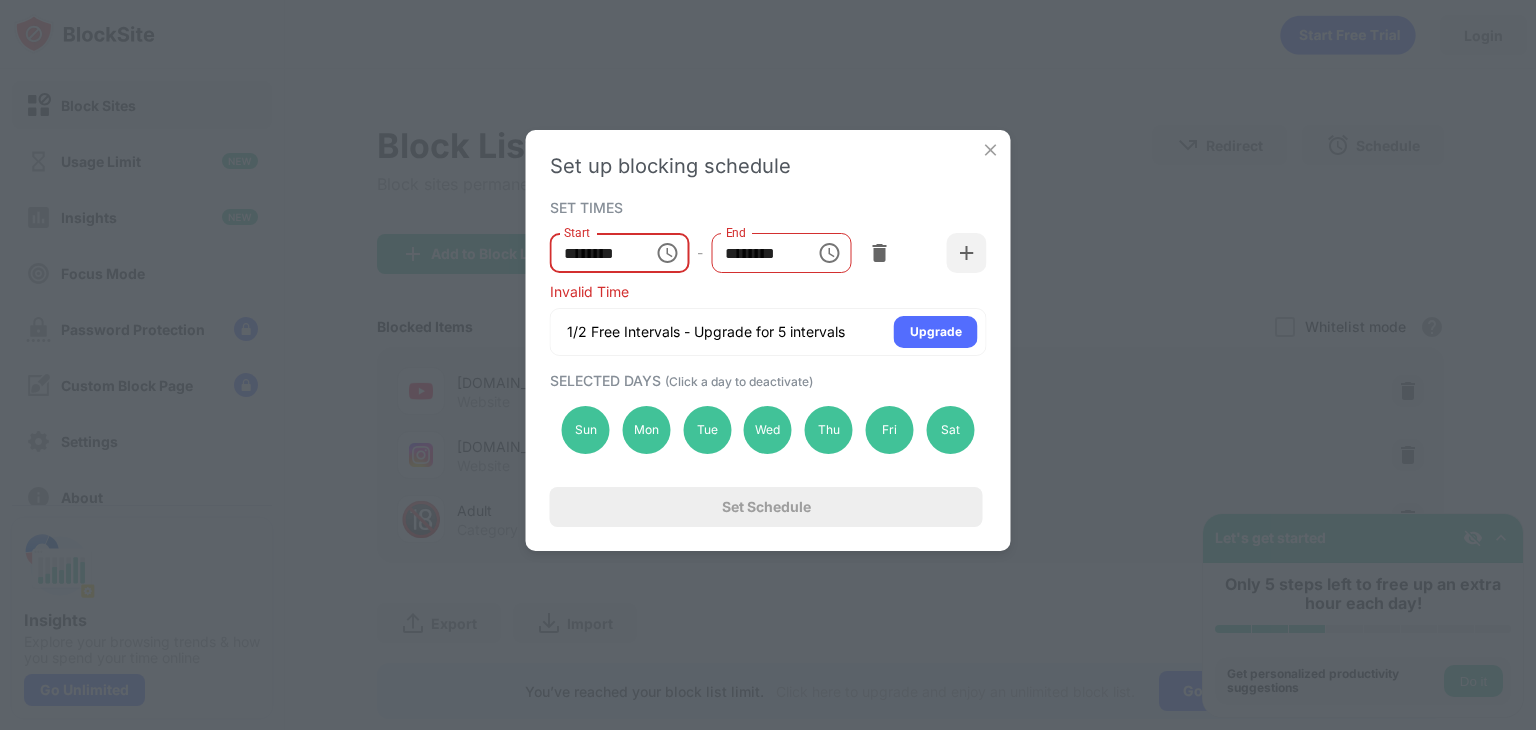 drag, startPoint x: 625, startPoint y: 253, endPoint x: 588, endPoint y: 249, distance: 37.215588 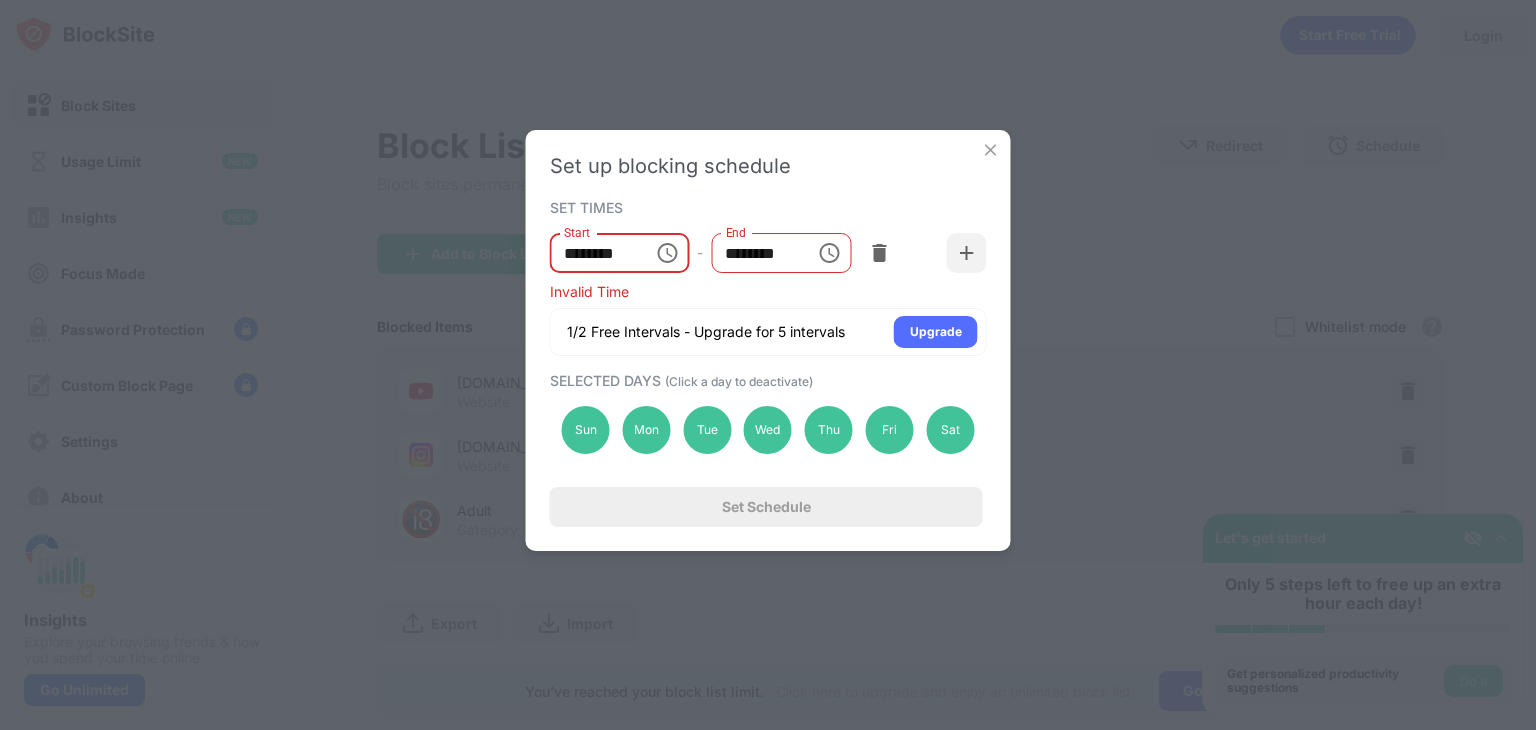 click on "********" at bounding box center (595, 253) 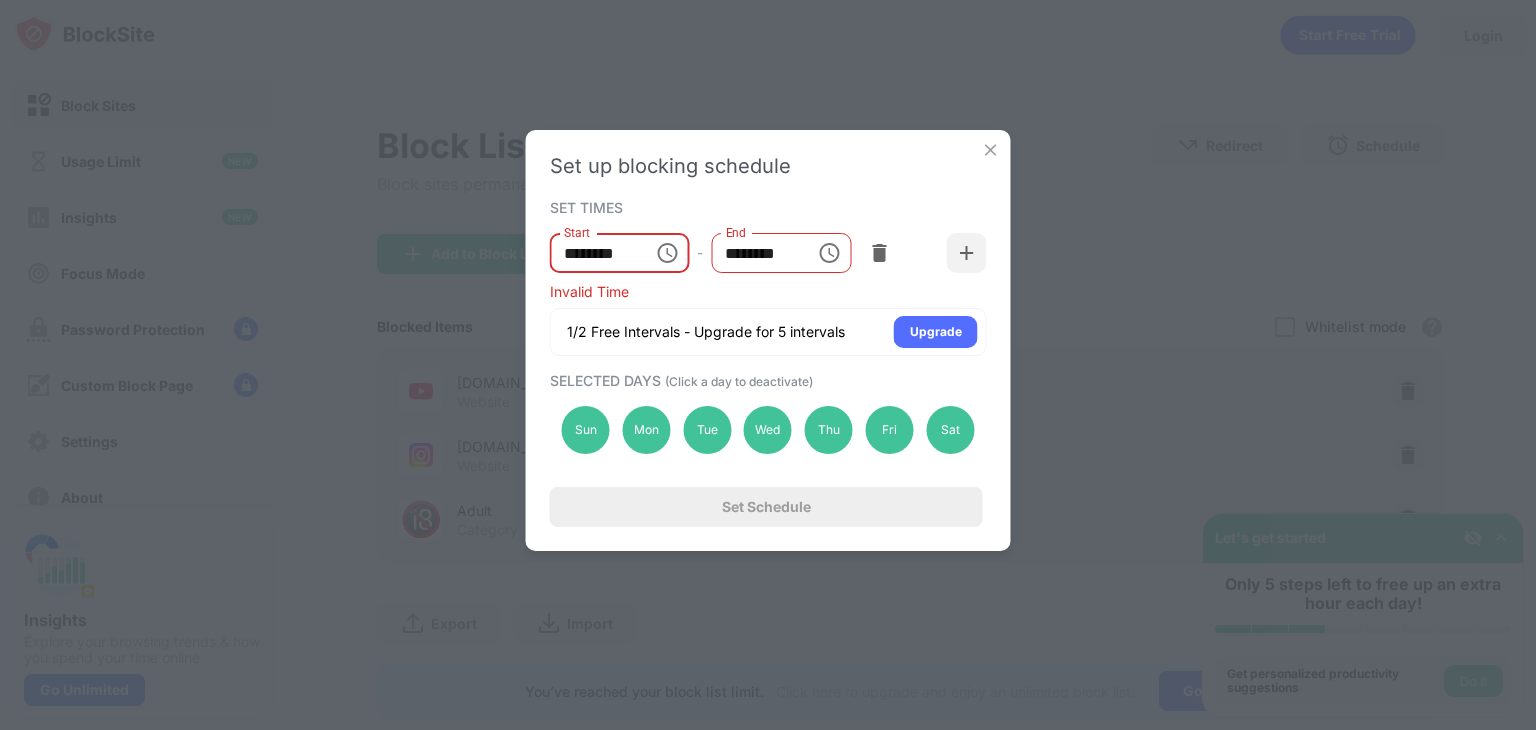 click 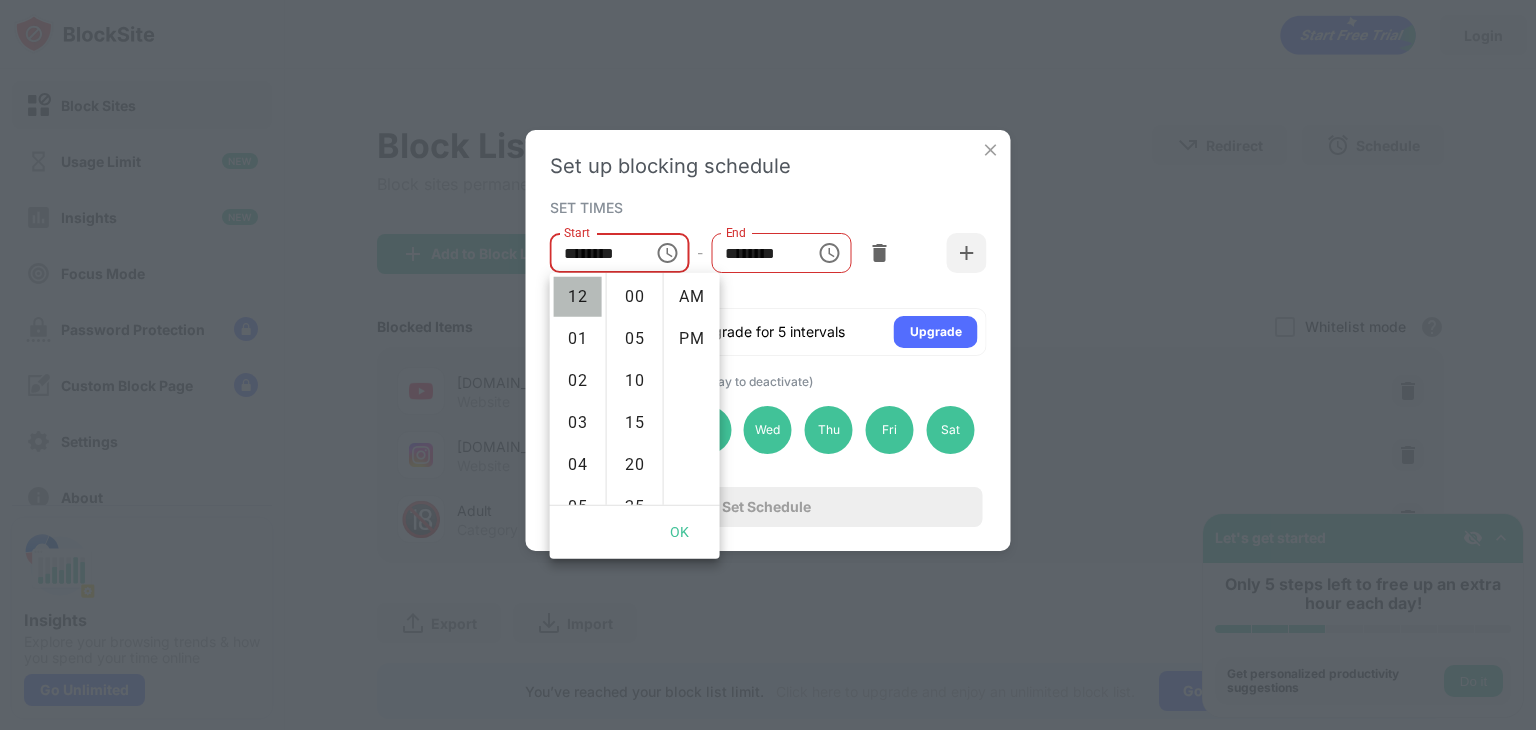 click on "12" at bounding box center [578, 297] 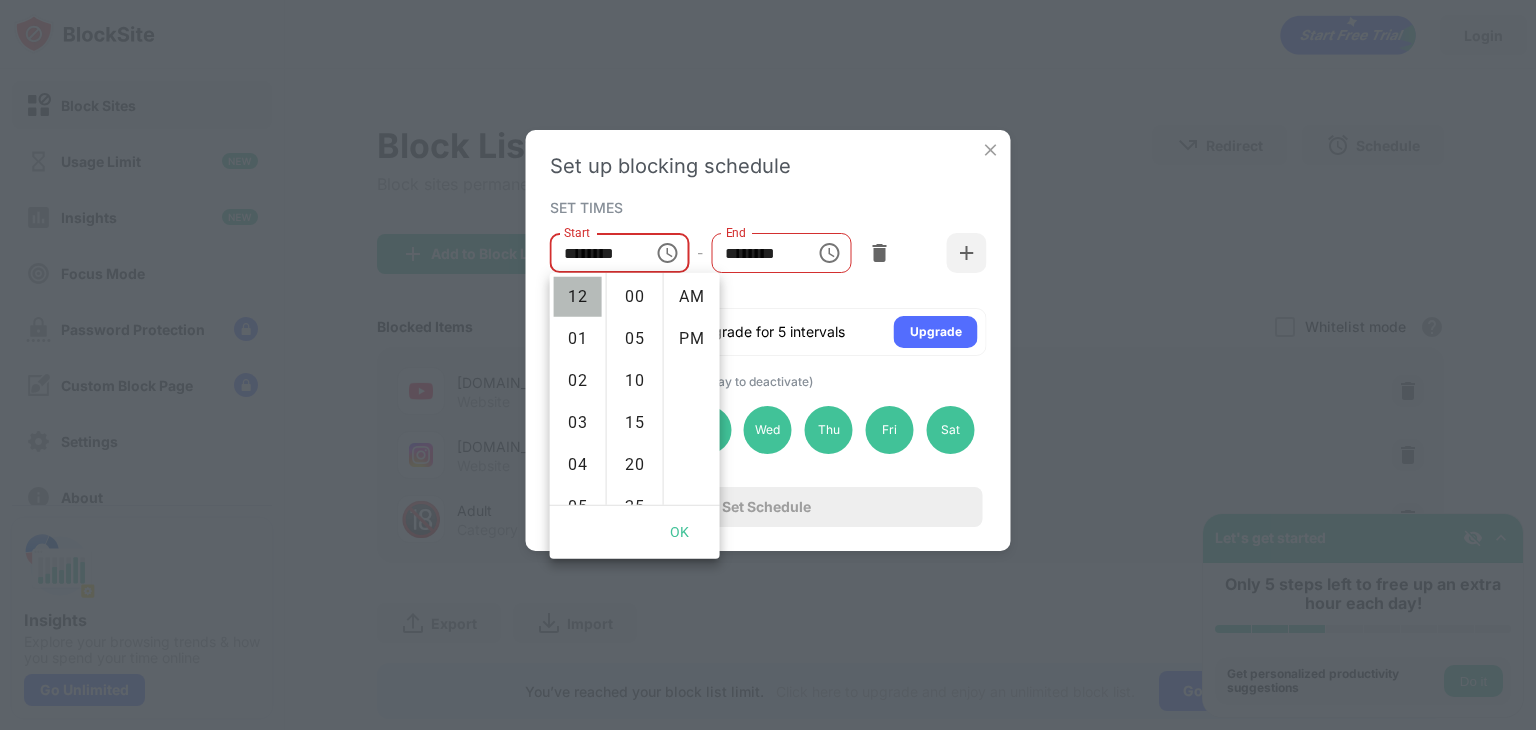 type on "********" 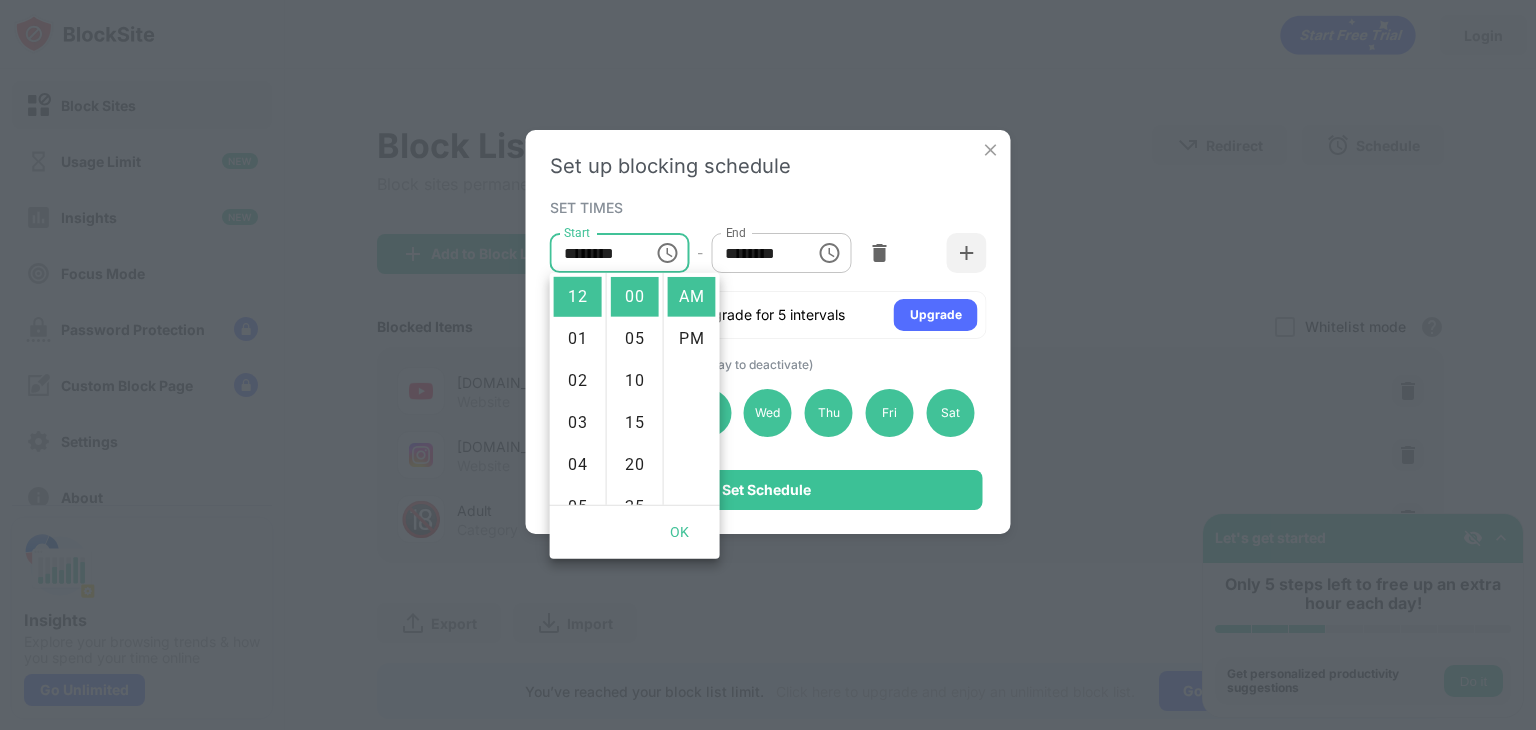 click on "********" at bounding box center [756, 253] 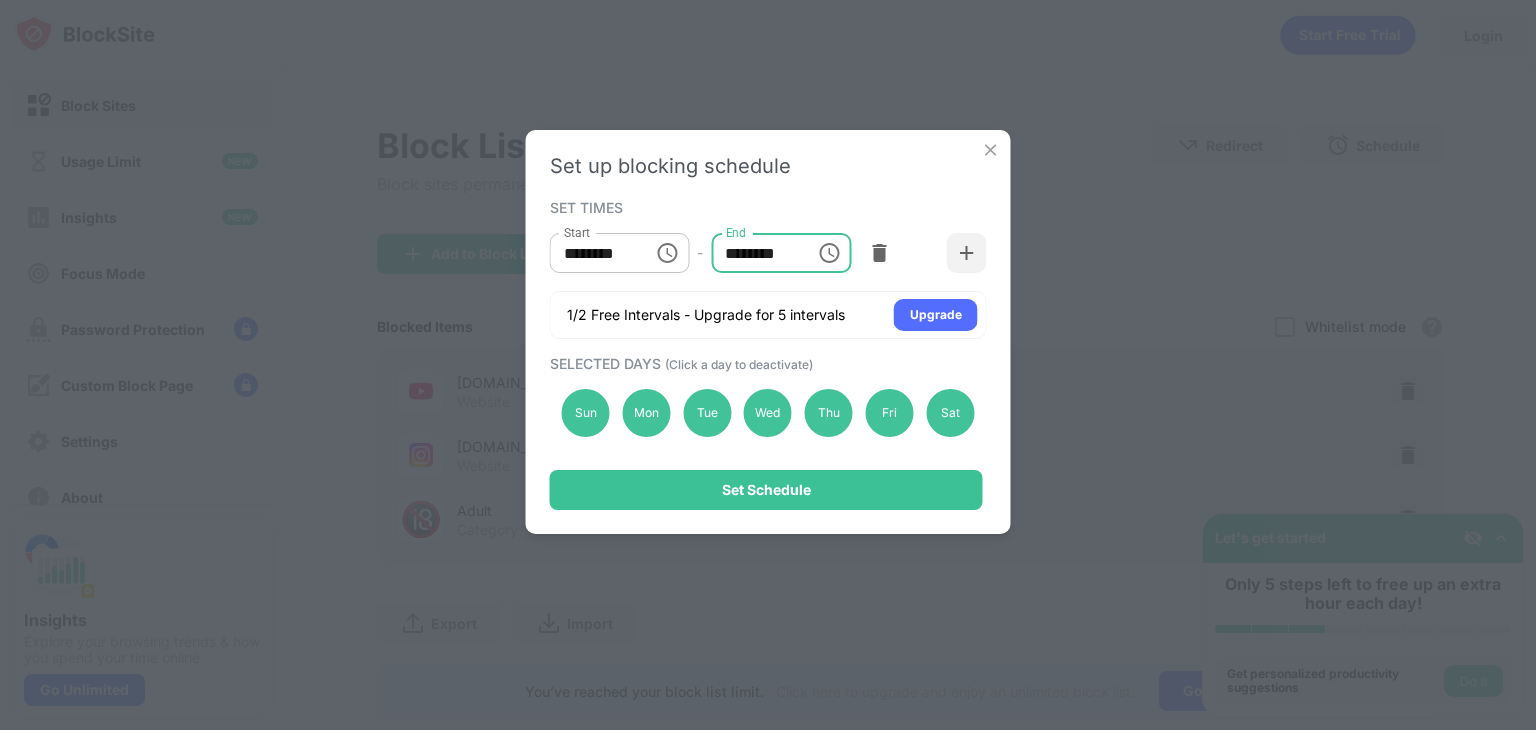 click on "********" at bounding box center (756, 253) 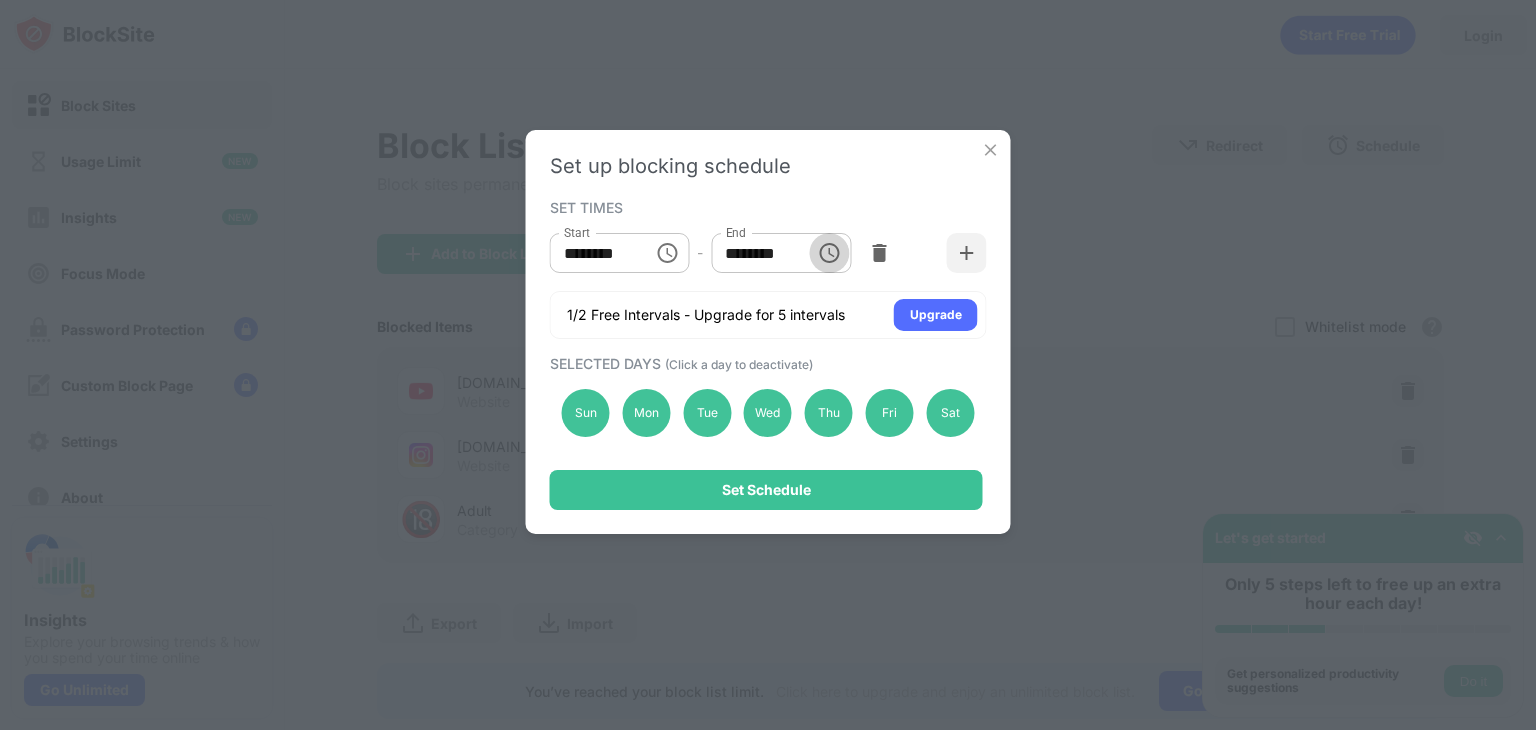 click 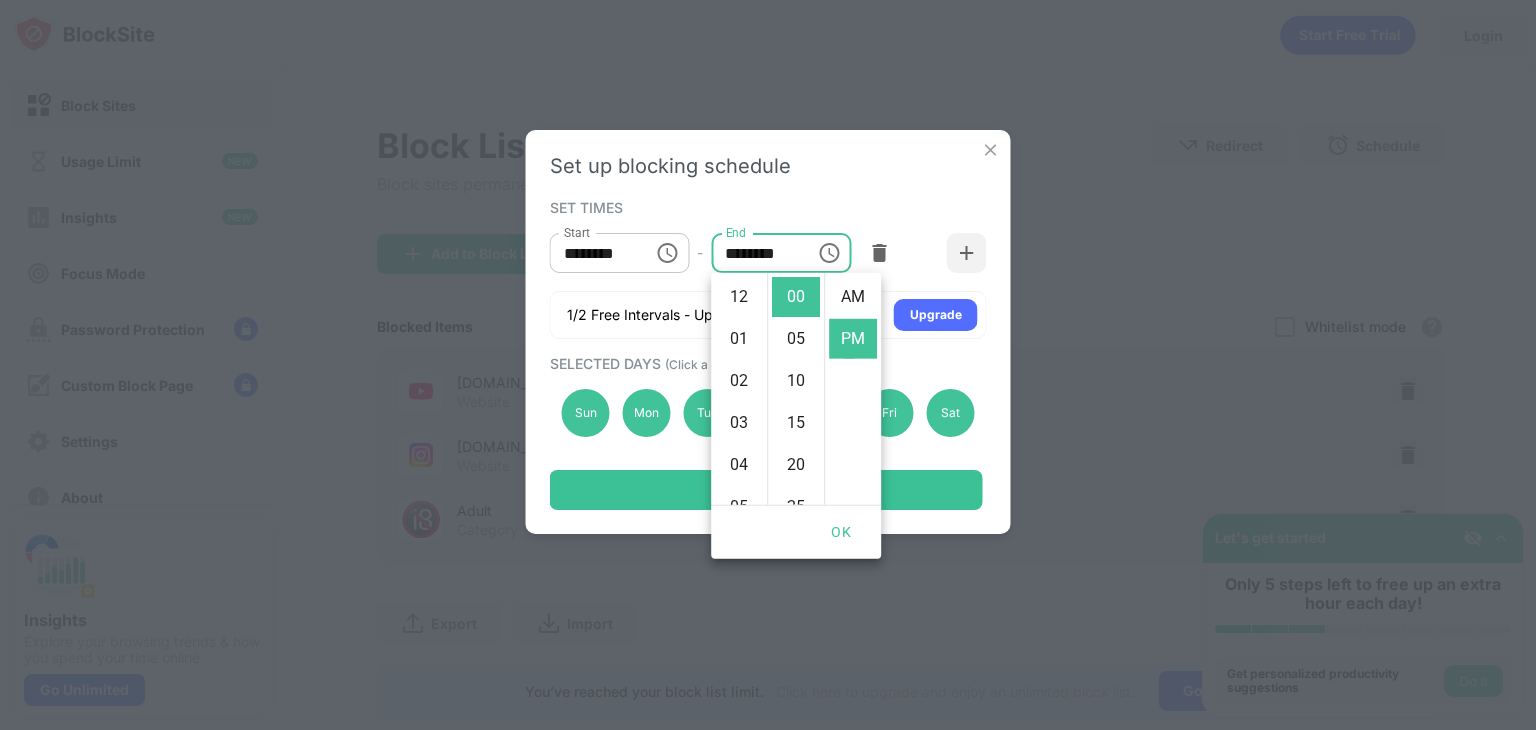 scroll, scrollTop: 420, scrollLeft: 0, axis: vertical 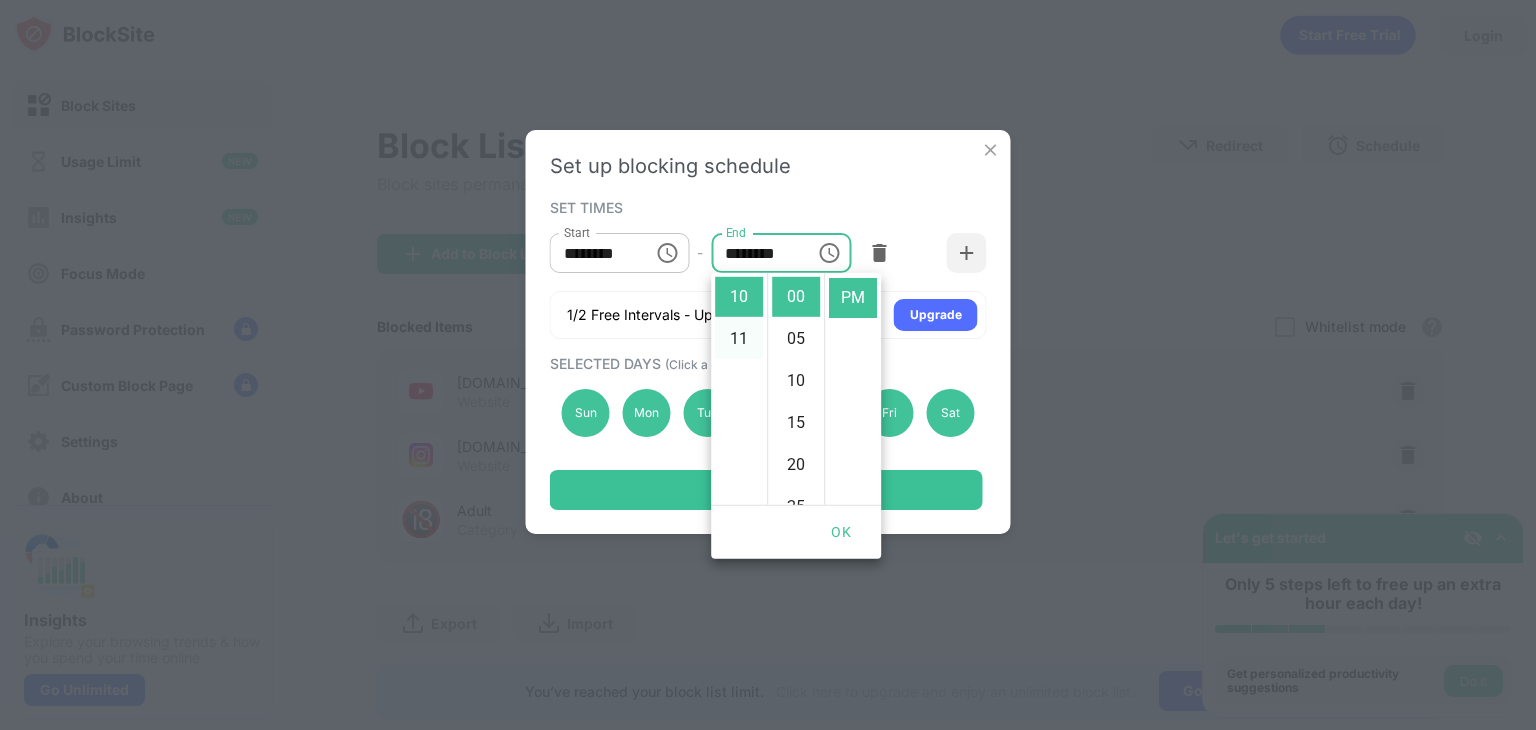 click on "11" at bounding box center (739, 339) 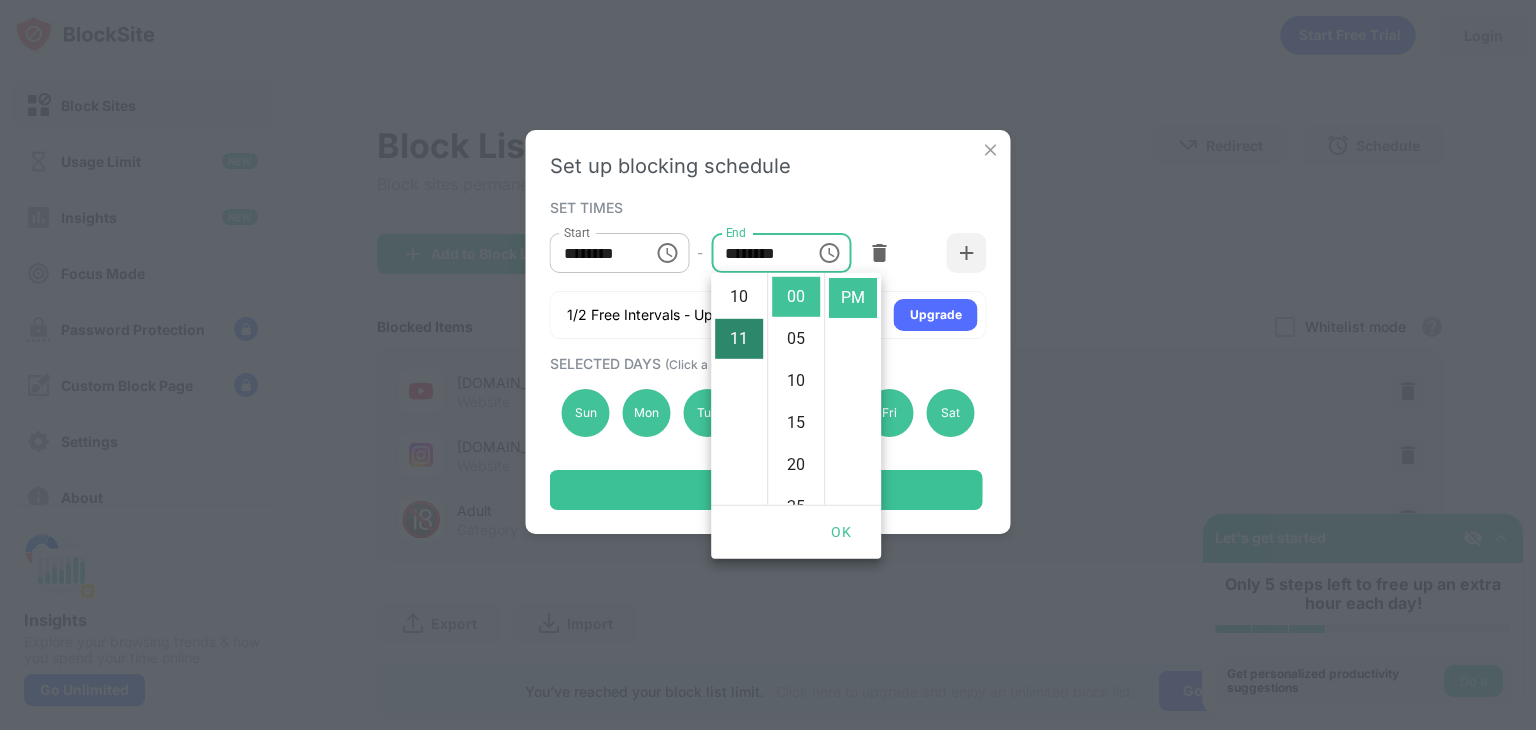 scroll, scrollTop: 461, scrollLeft: 0, axis: vertical 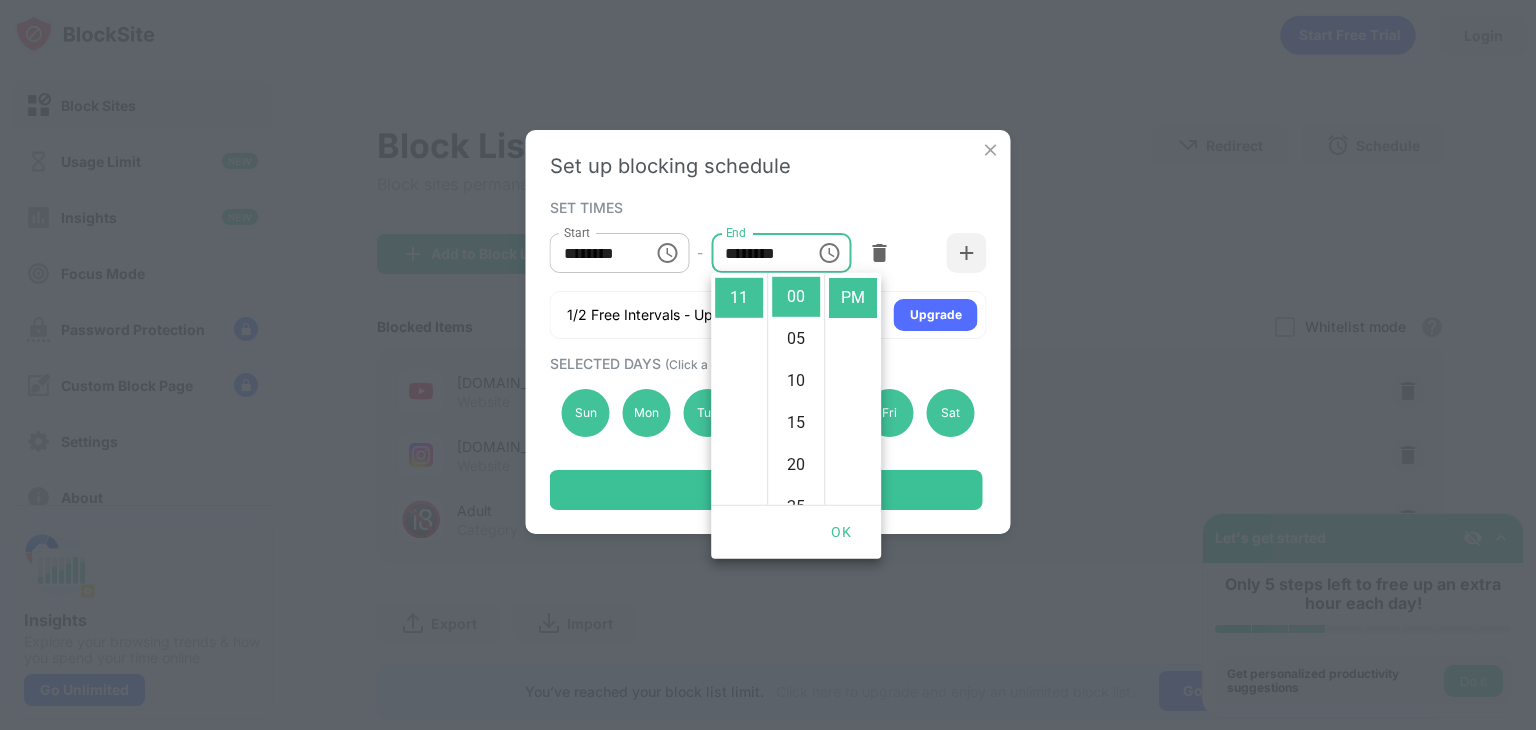 click on "SET TIMES Start ******** Start - End ******** End 1/2 Free Intervals - Upgrade for 5 intervals Upgrade" at bounding box center (768, 266) 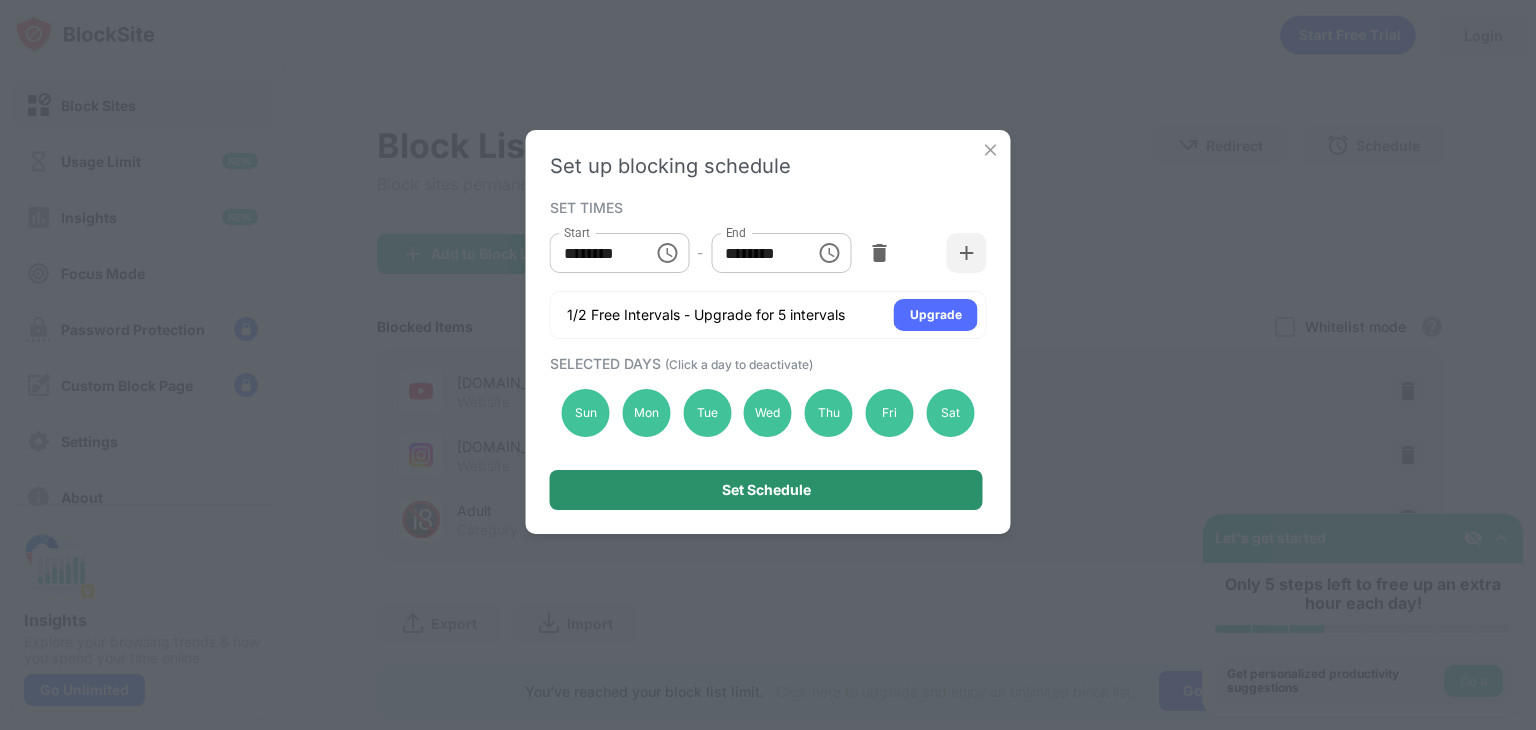 click on "Set Schedule" at bounding box center [766, 490] 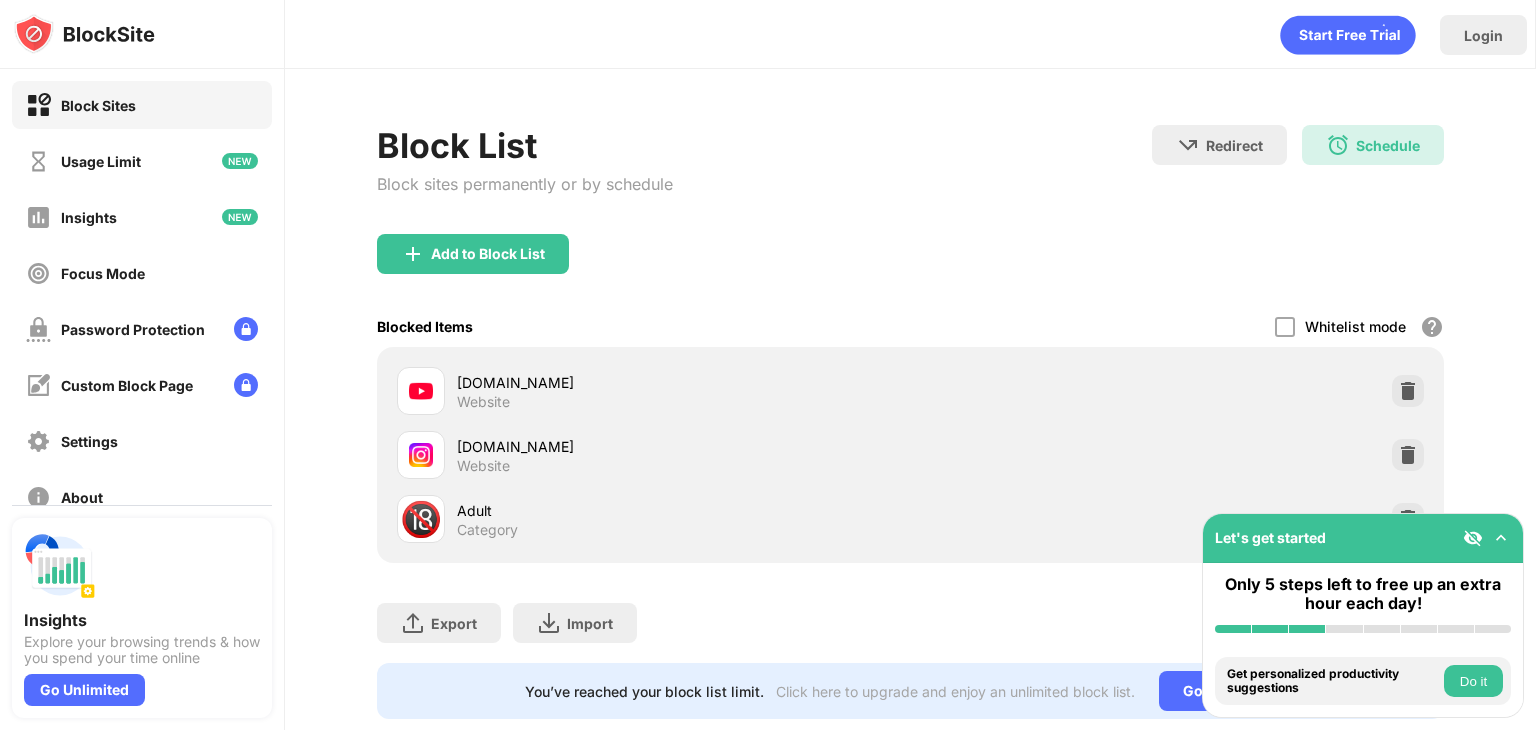 click on "youtube.com" at bounding box center [683, 382] 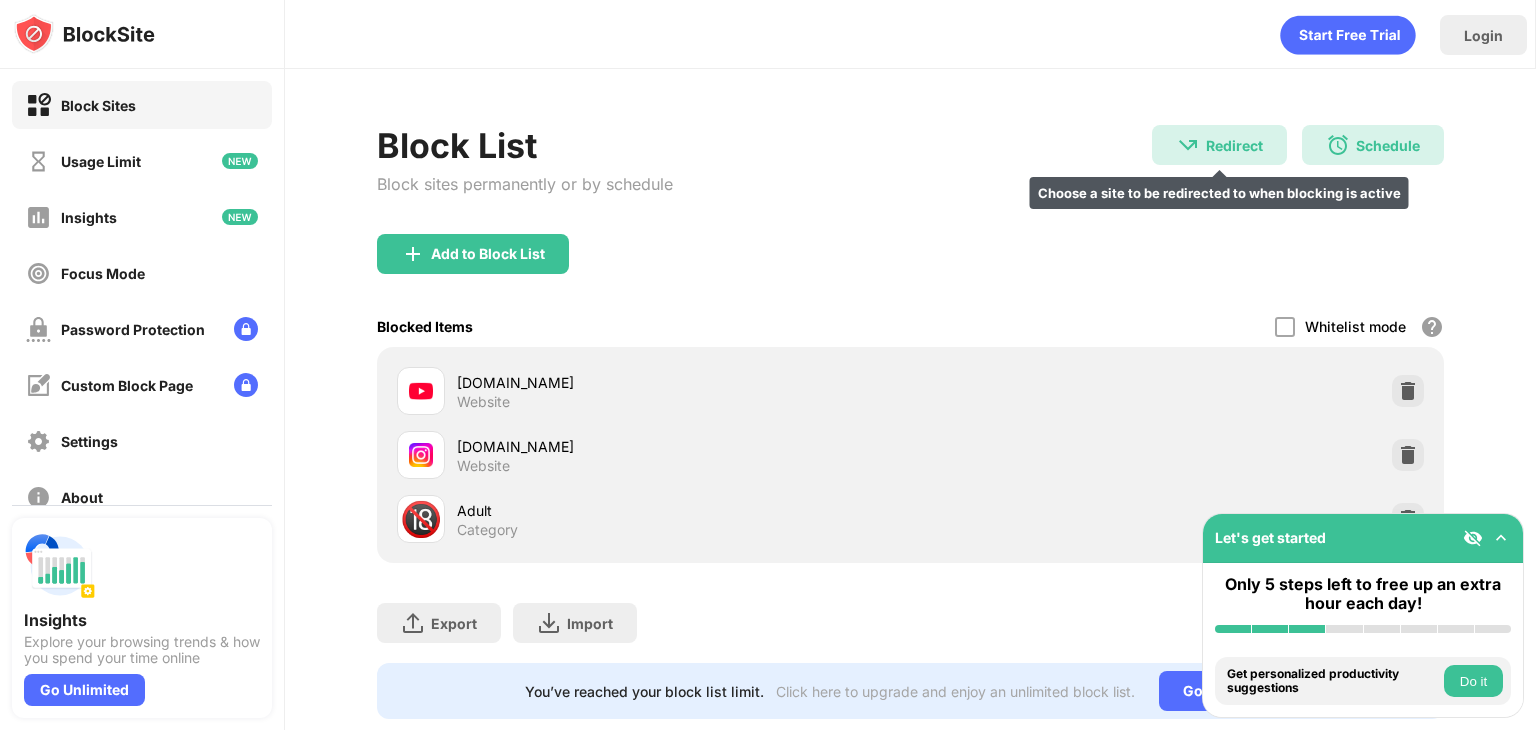 click on "Redirect Choose a site to be redirected to when blocking is active" at bounding box center [1219, 145] 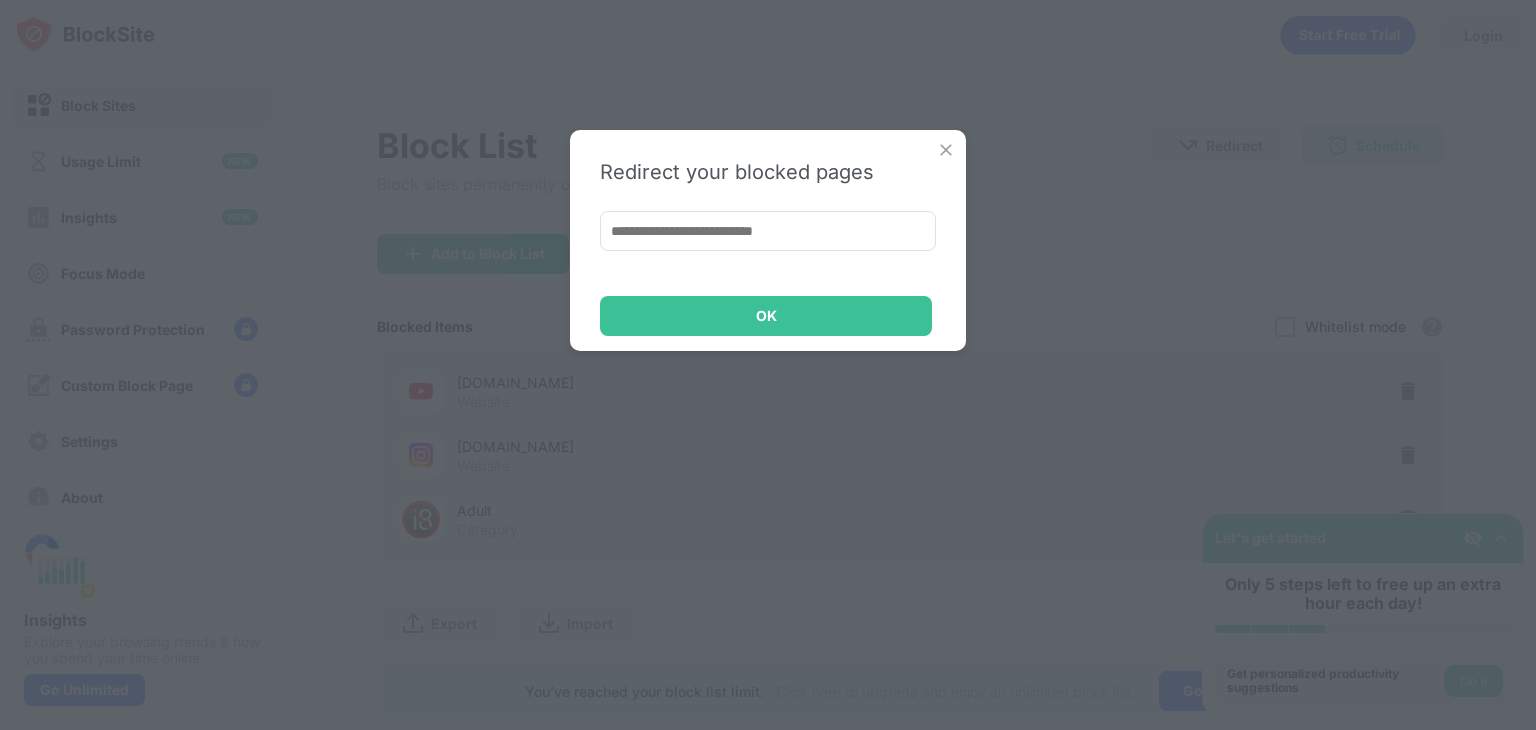 click at bounding box center [768, 231] 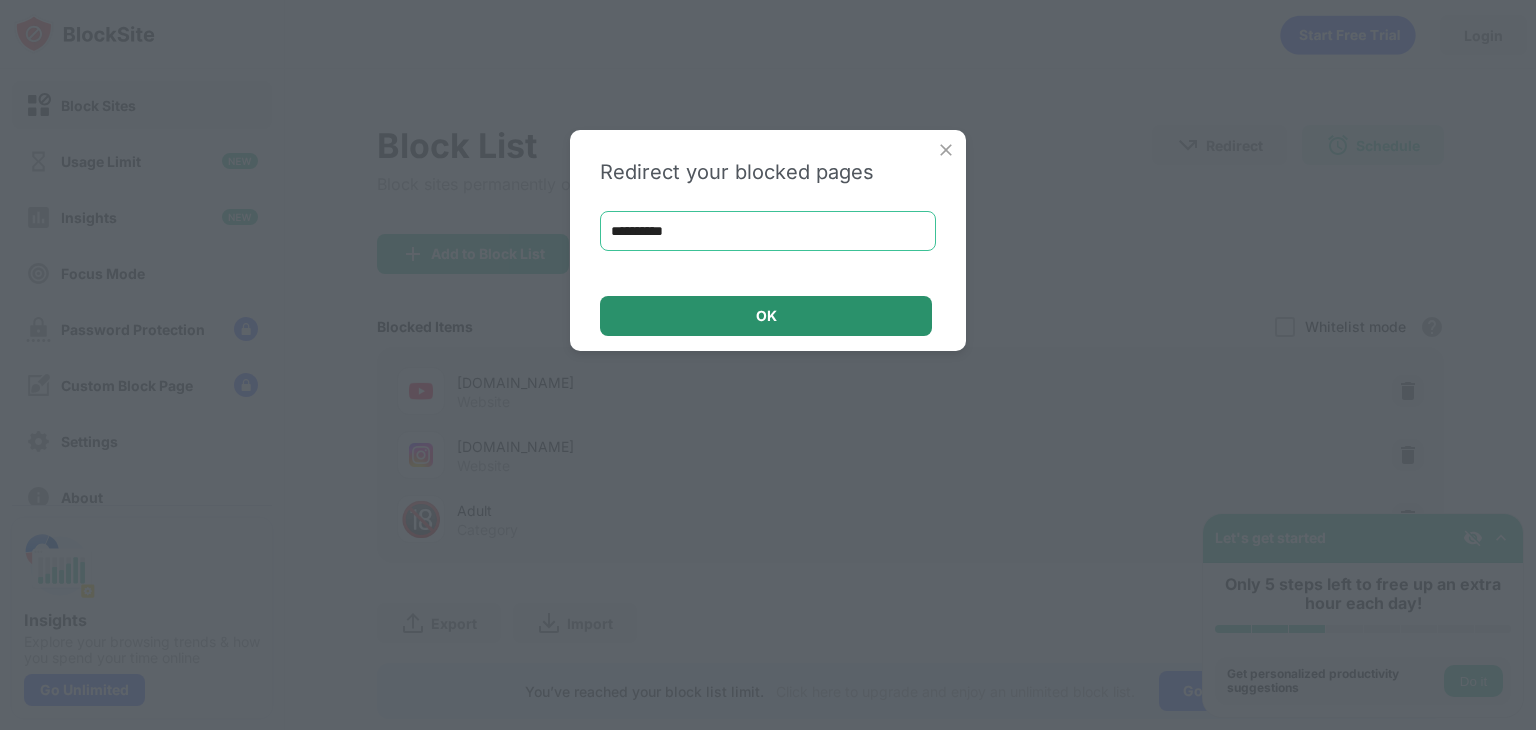 type on "**********" 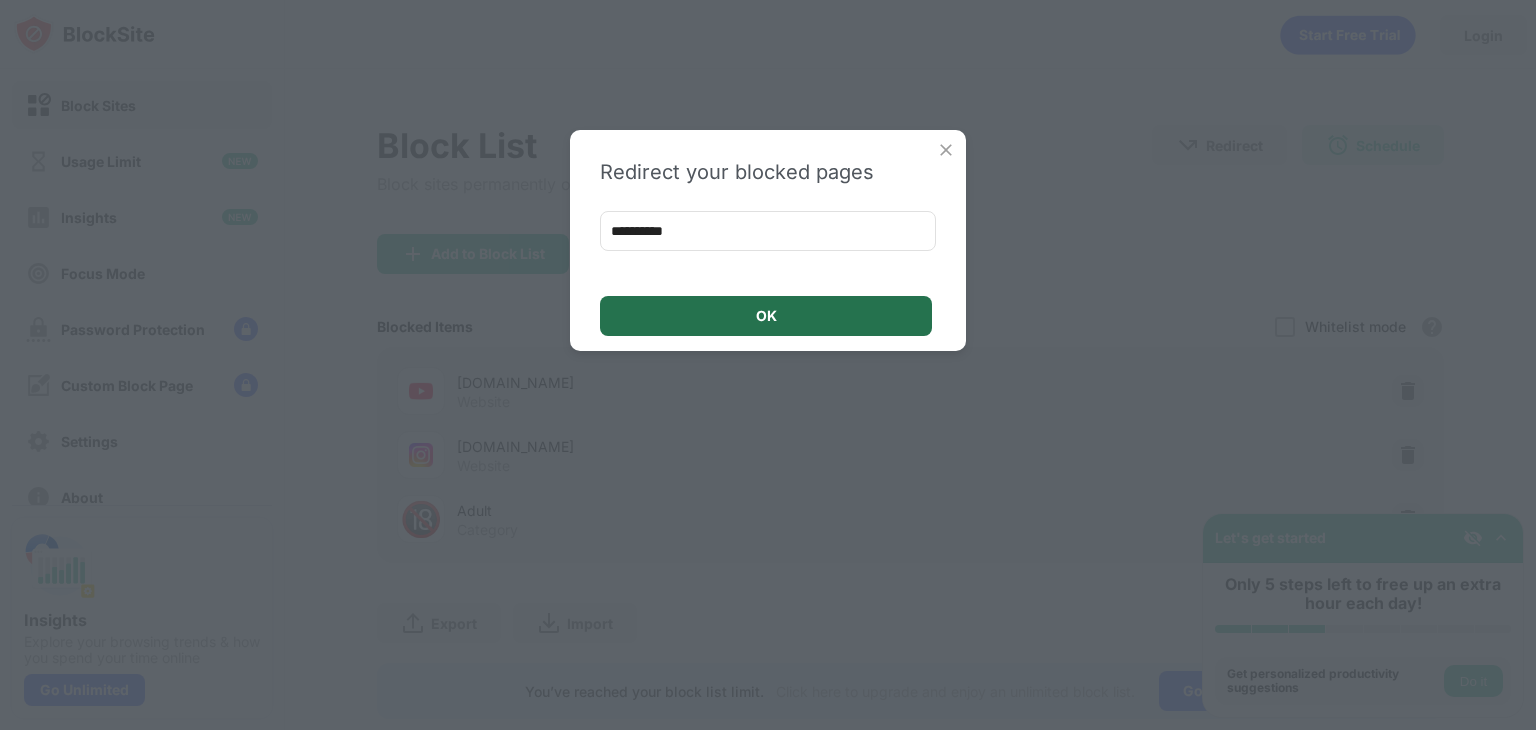 click on "OK" at bounding box center [766, 316] 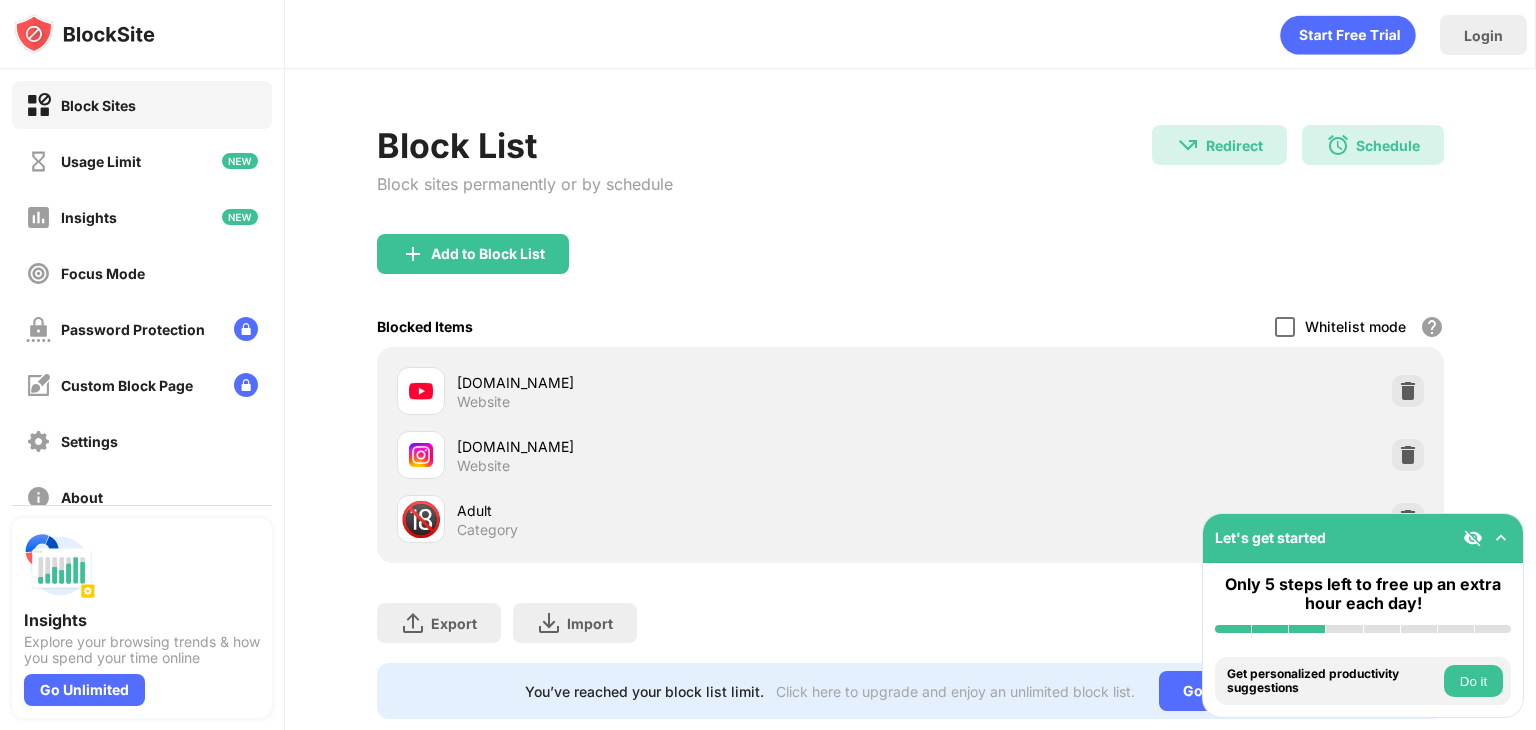 click at bounding box center (1285, 327) 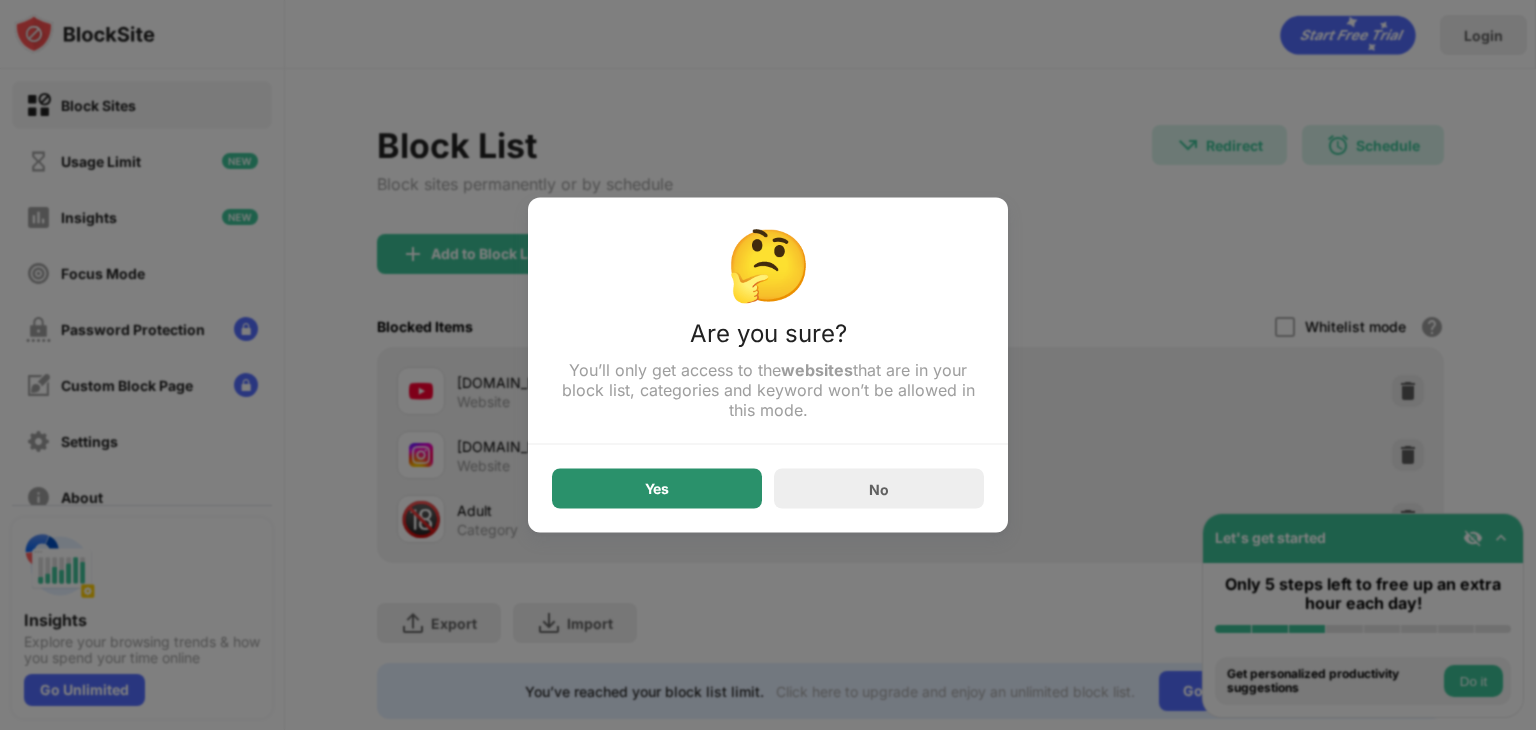 click on "Yes" at bounding box center (657, 489) 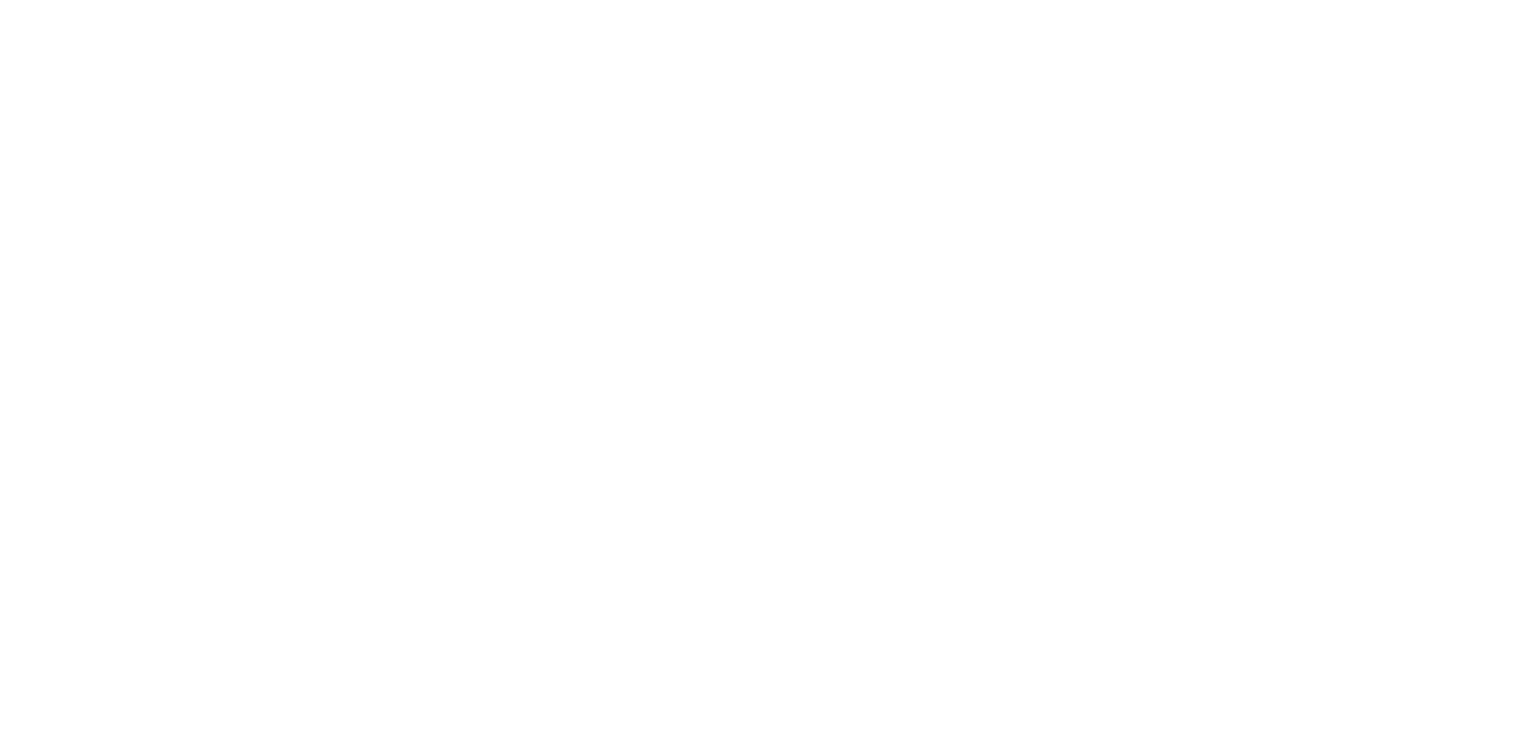 scroll, scrollTop: 0, scrollLeft: 0, axis: both 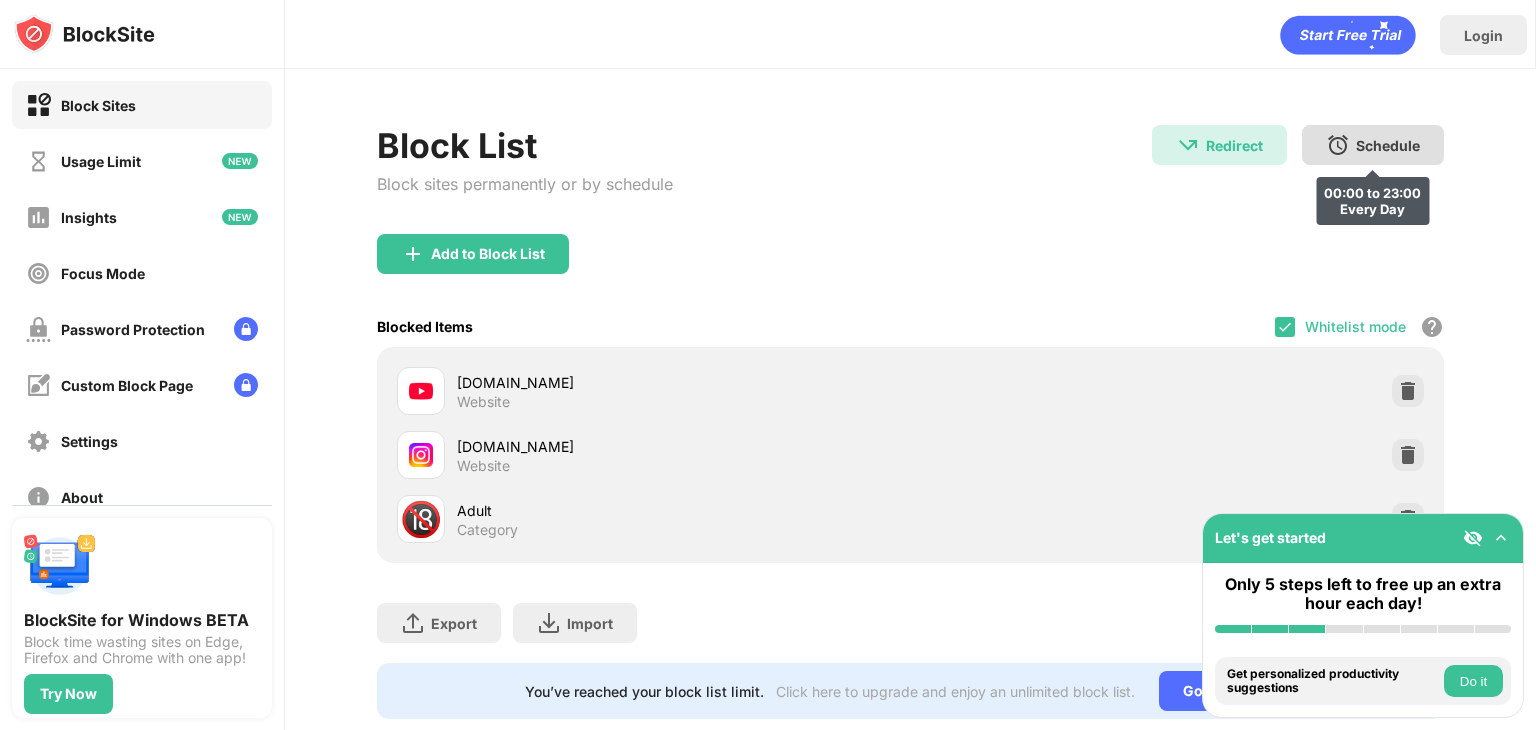 click on "Schedule 00:00 to 23:00 Every Day" at bounding box center (1373, 145) 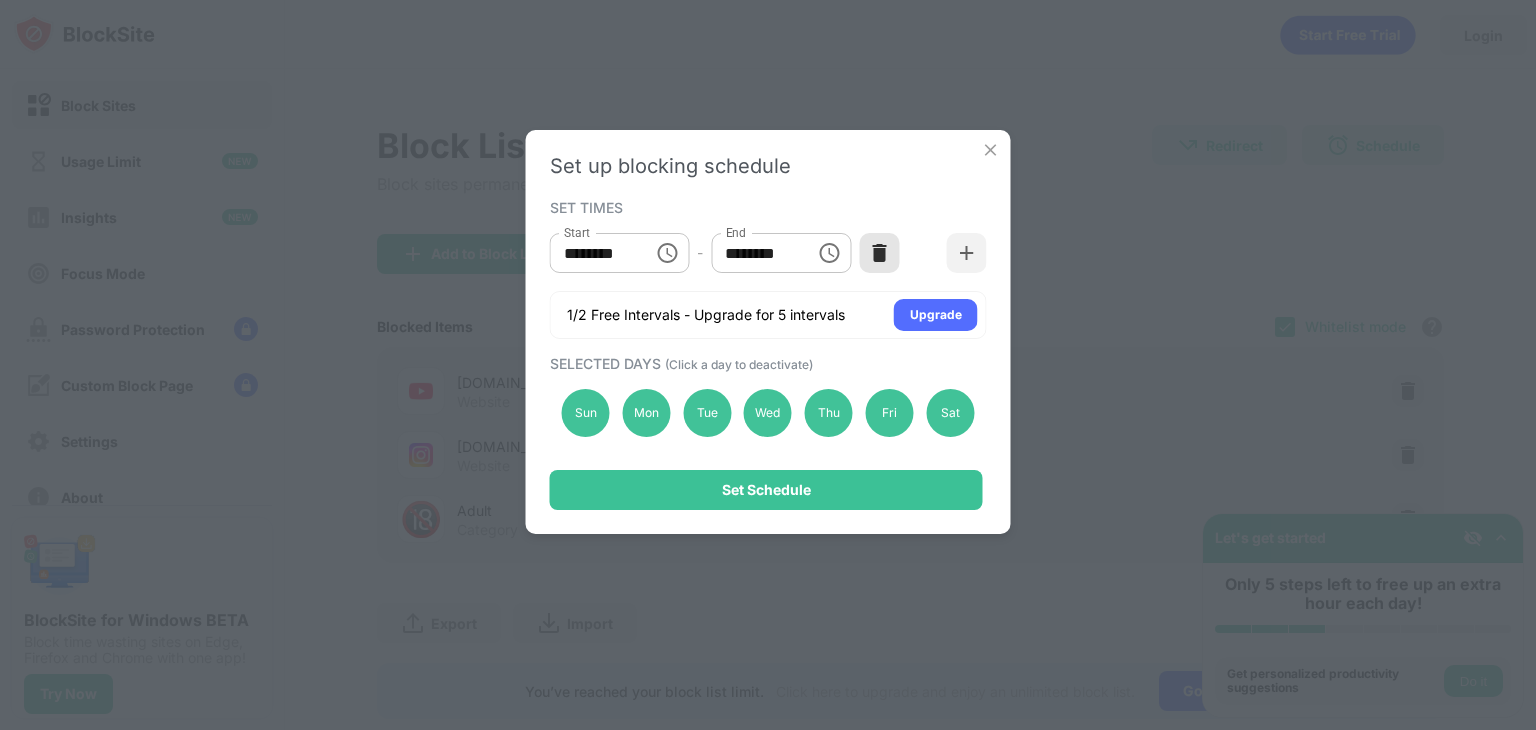 click at bounding box center [879, 253] 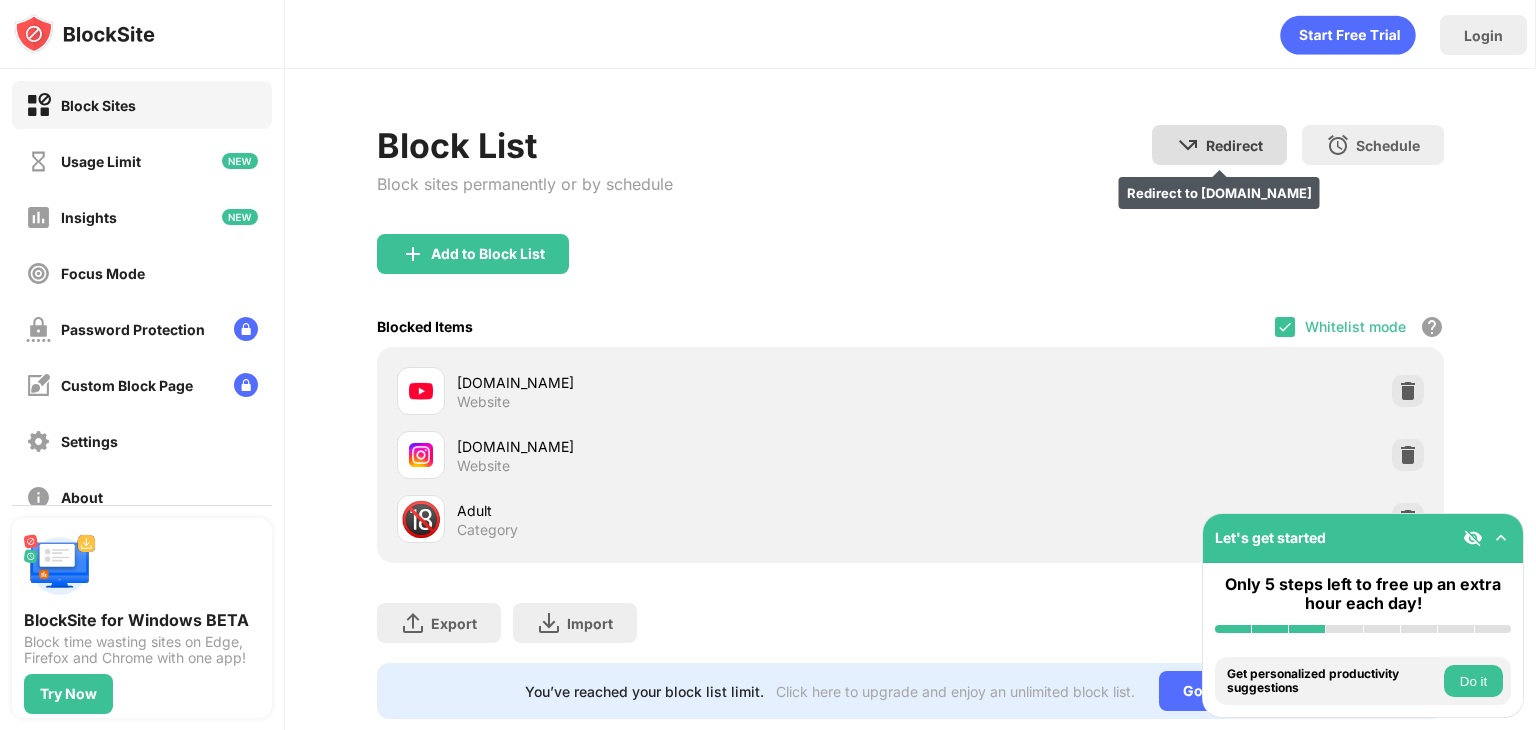 click on "Redirect Redirect to google.com" at bounding box center (1219, 145) 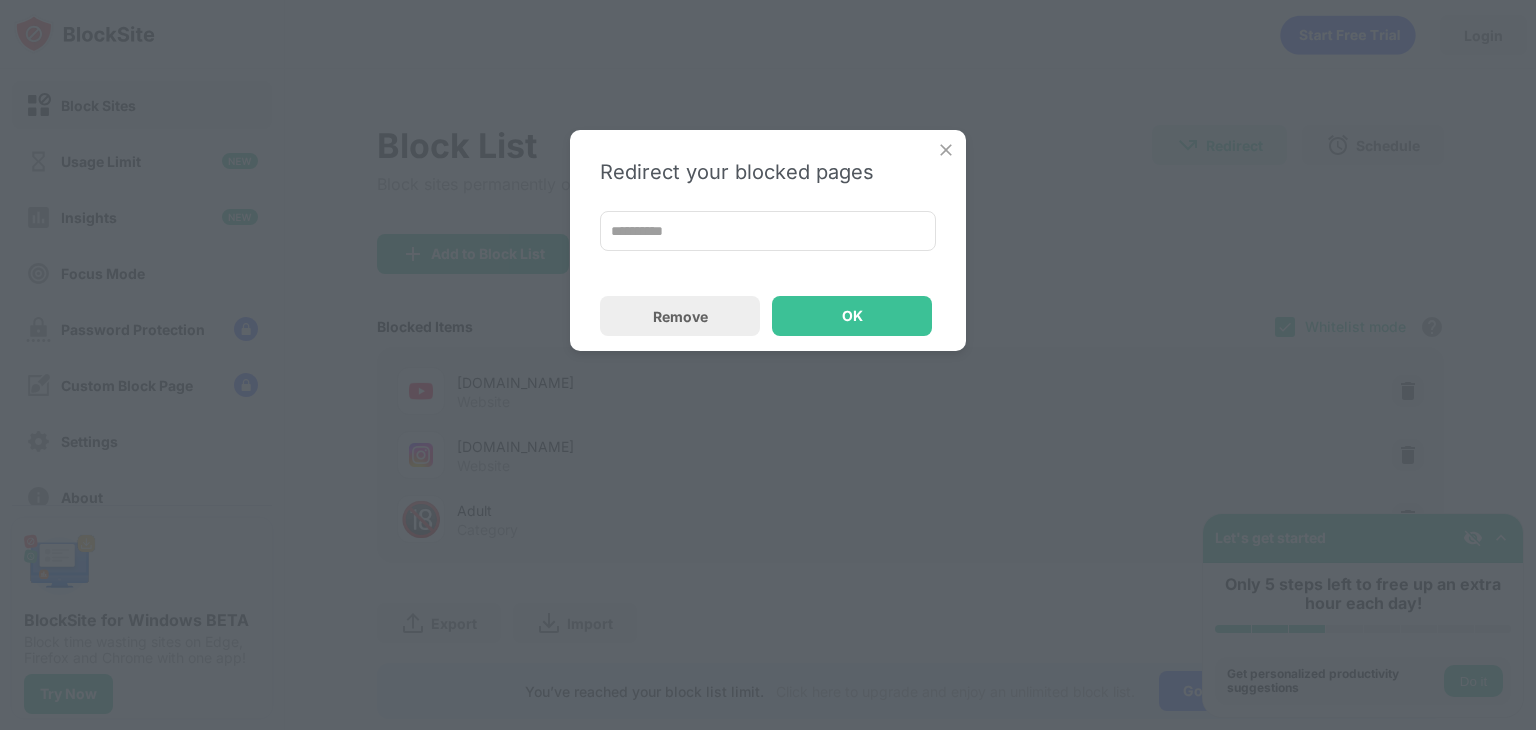 click on "**********" at bounding box center [768, 231] 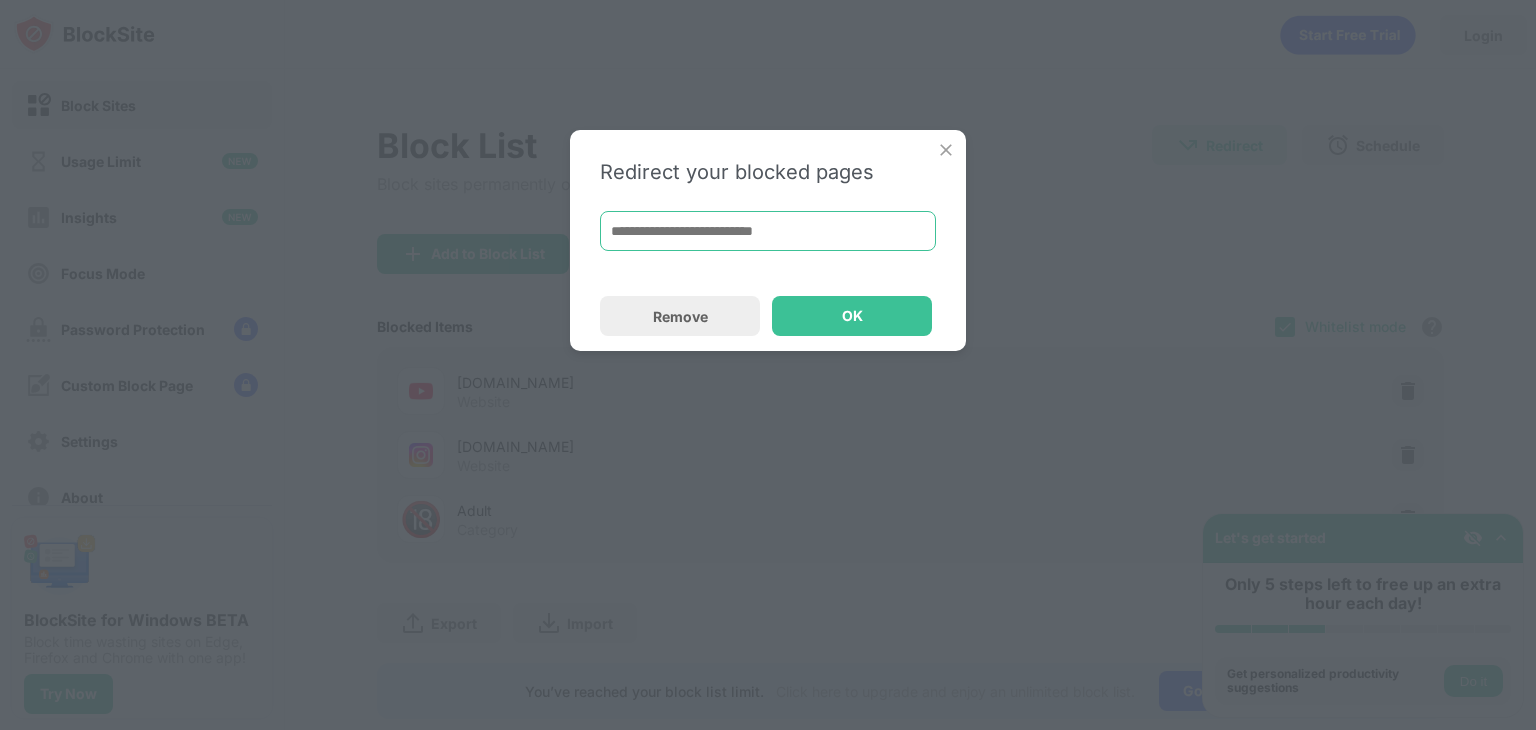 drag, startPoint x: 742, startPoint y: 225, endPoint x: 583, endPoint y: 224, distance: 159.00314 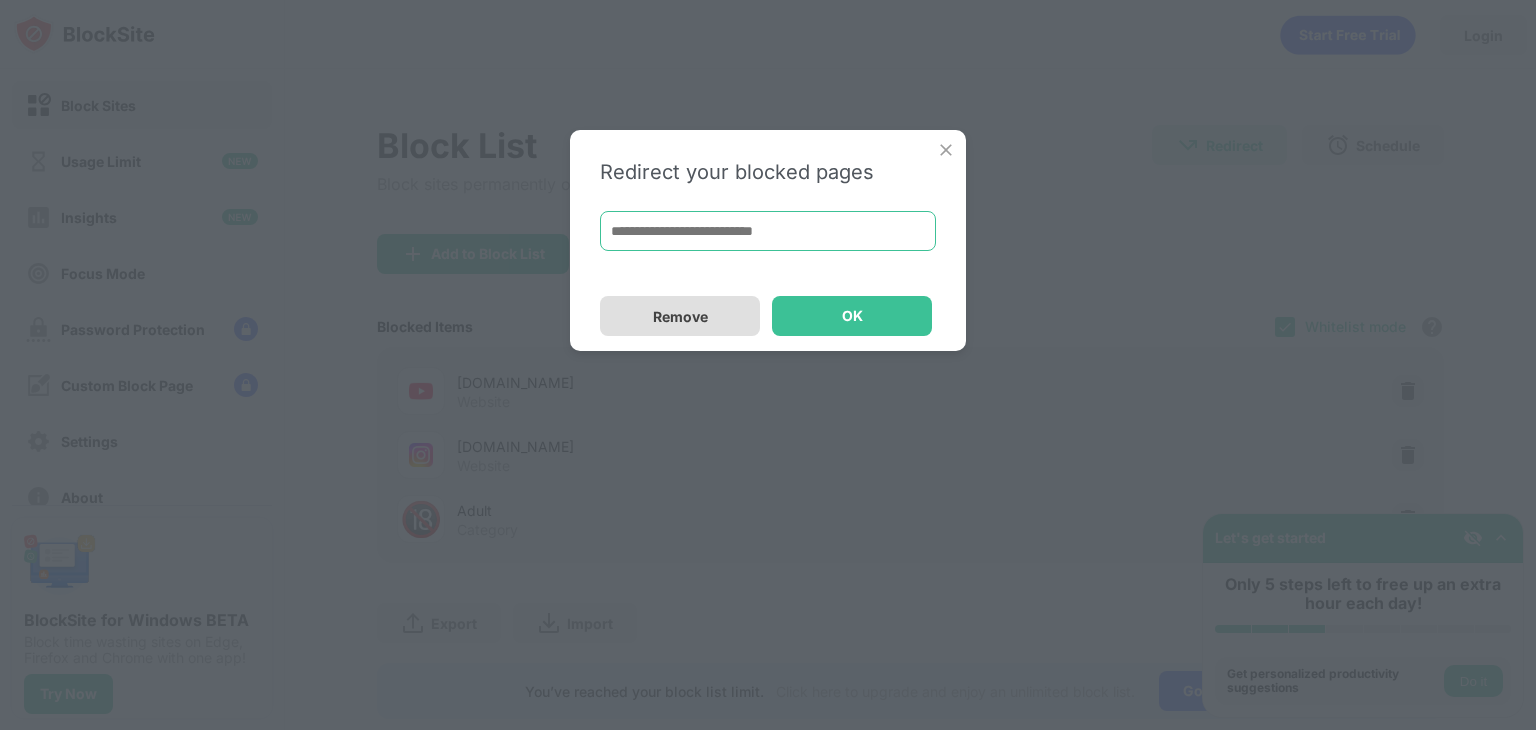 type 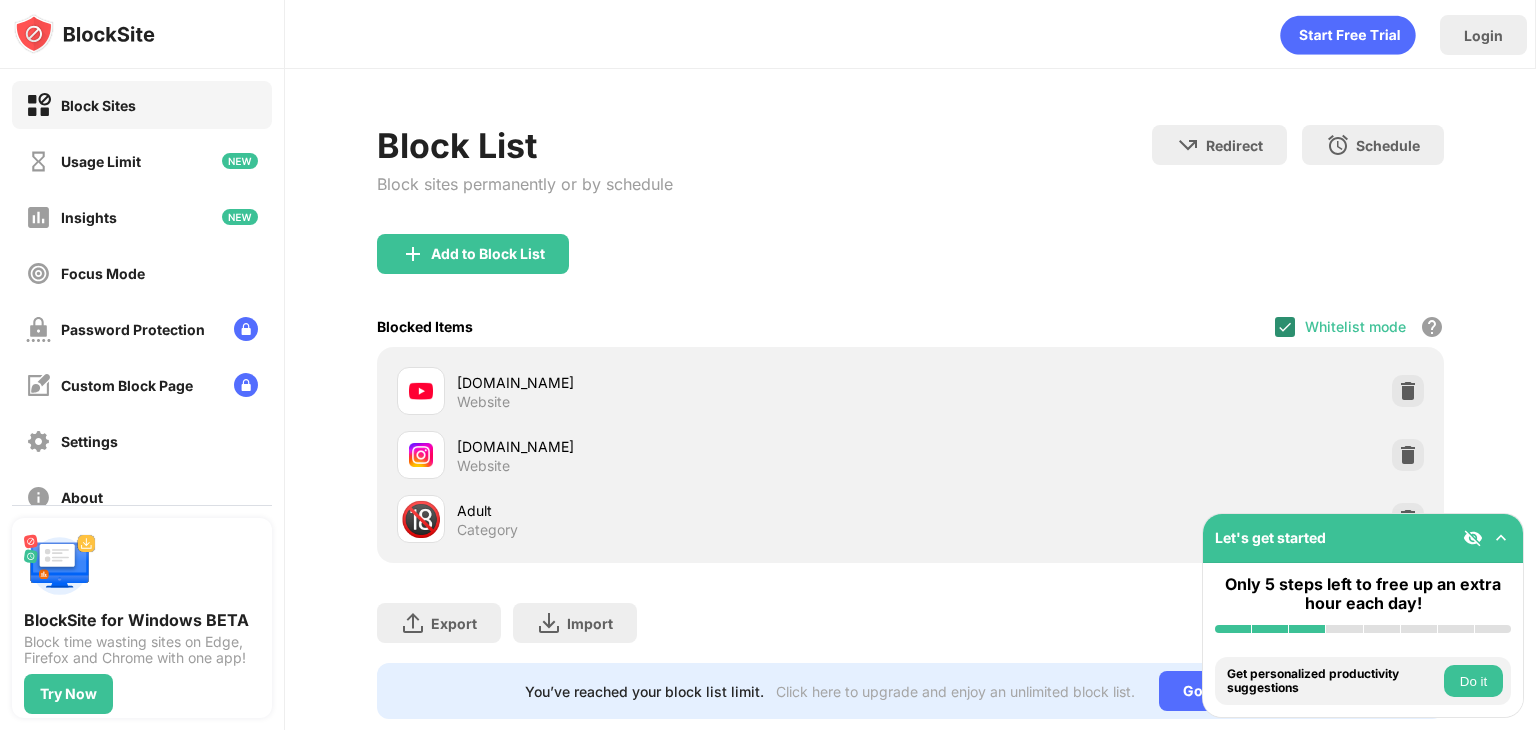 click at bounding box center [1285, 327] 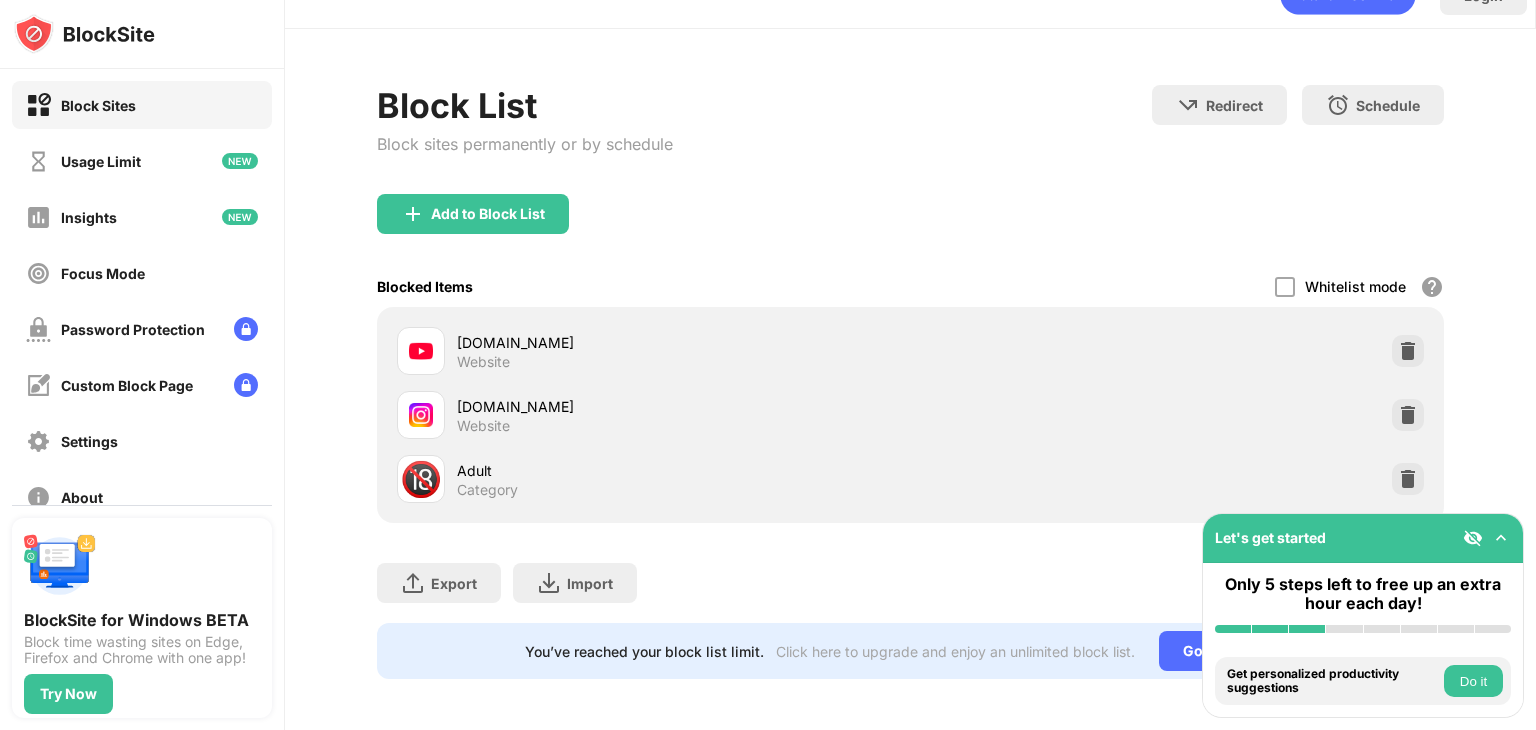 scroll, scrollTop: 60, scrollLeft: 0, axis: vertical 